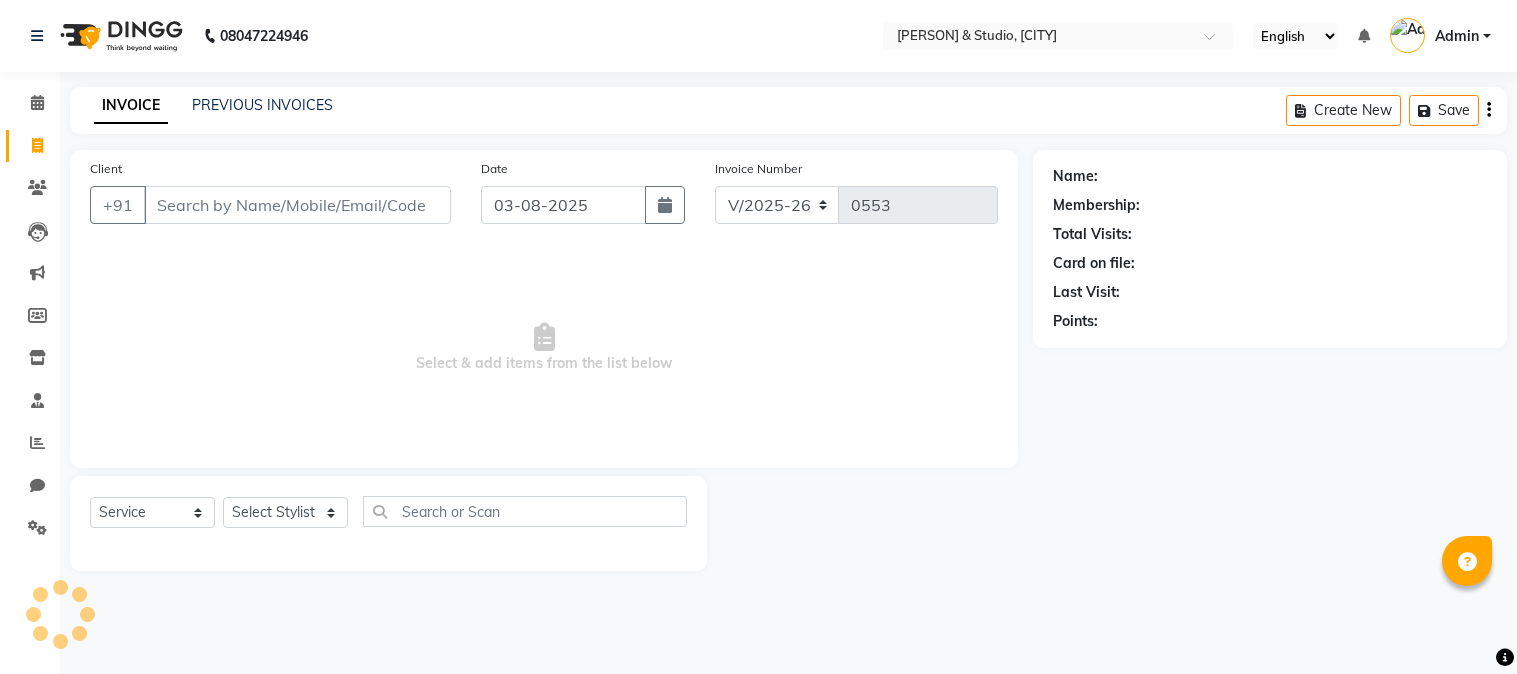 select on "7536" 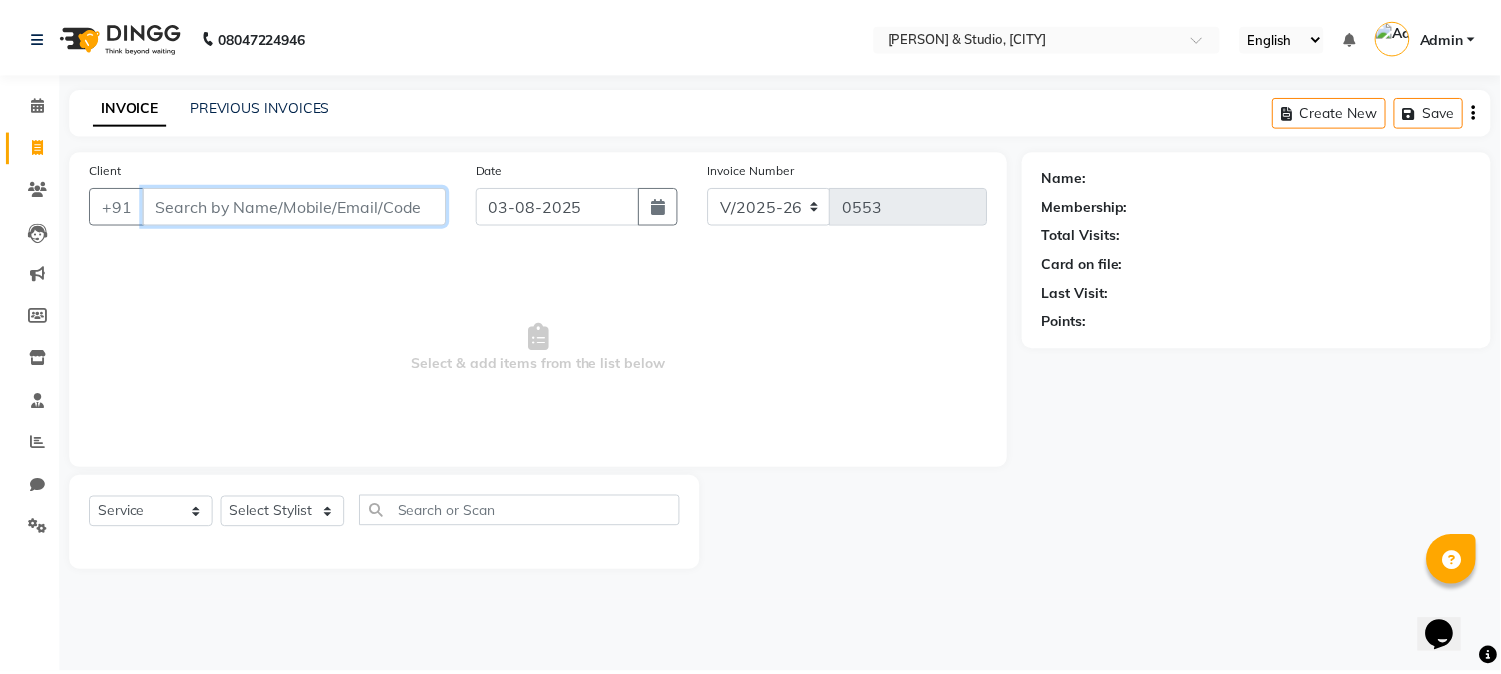 scroll, scrollTop: 0, scrollLeft: 0, axis: both 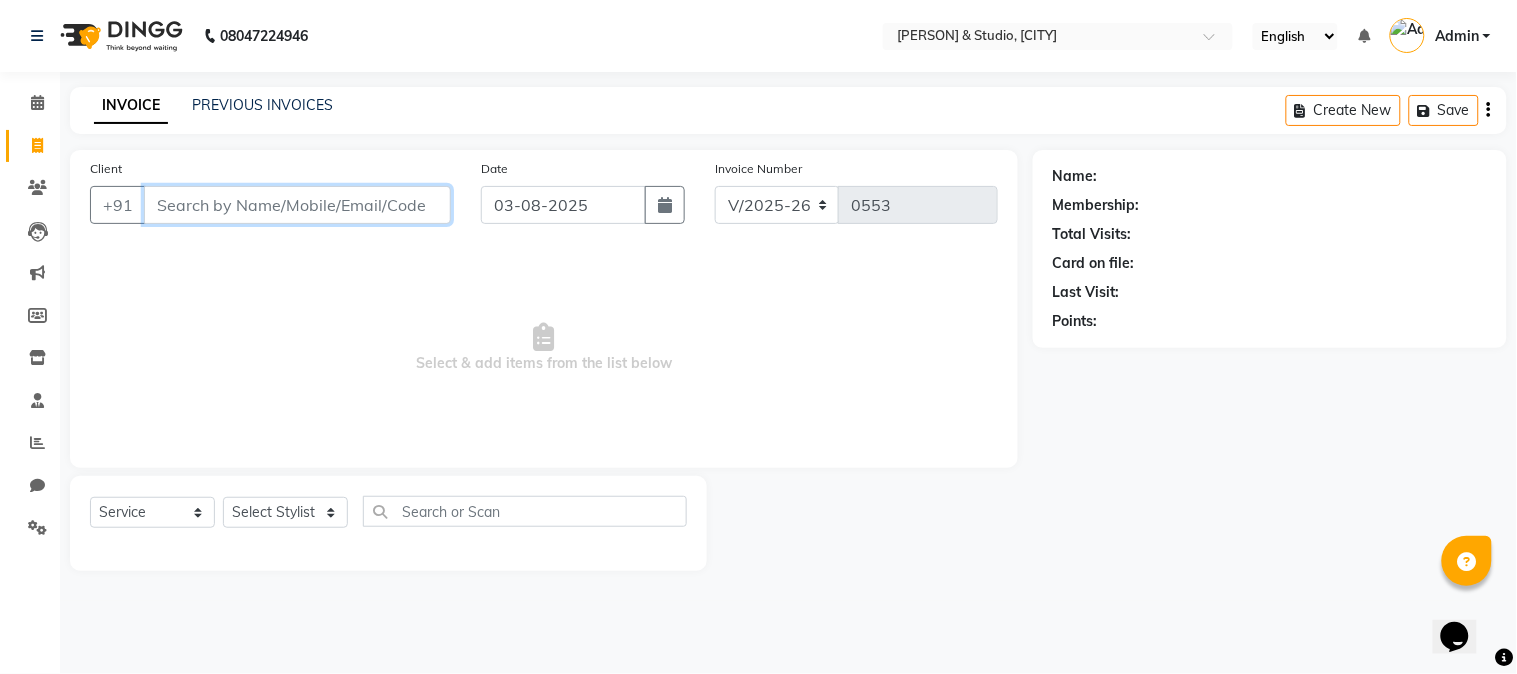 click on "Client" at bounding box center (297, 205) 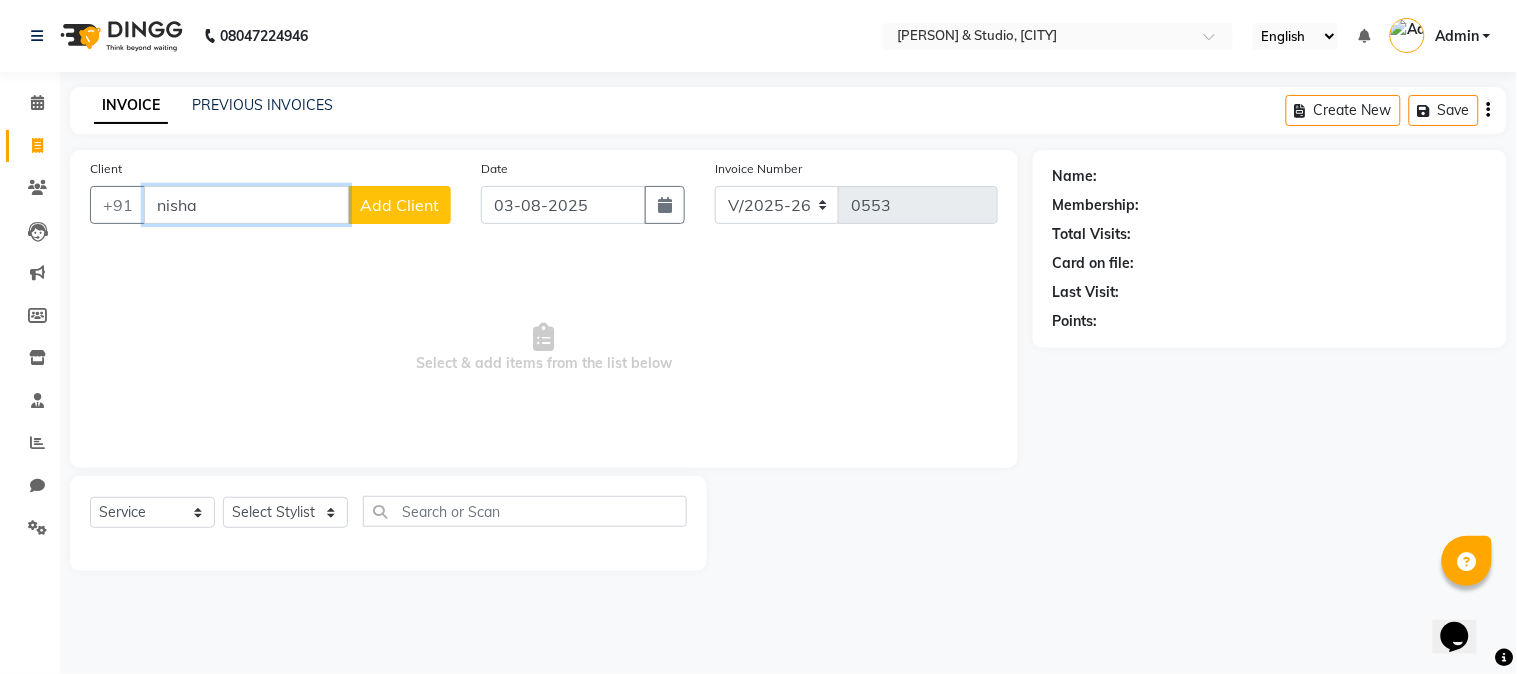 type on "nisha" 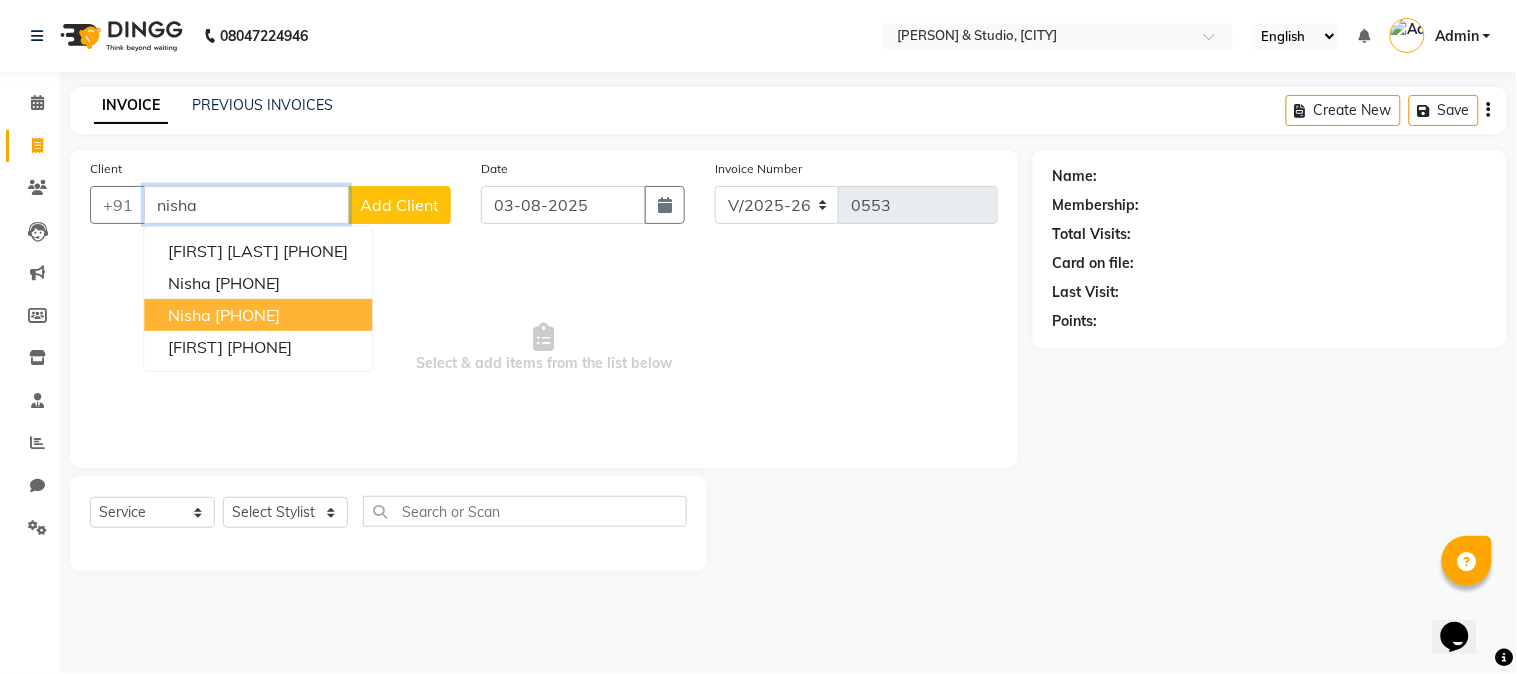 click on "[FIRST] [PHONE]" at bounding box center (258, 315) 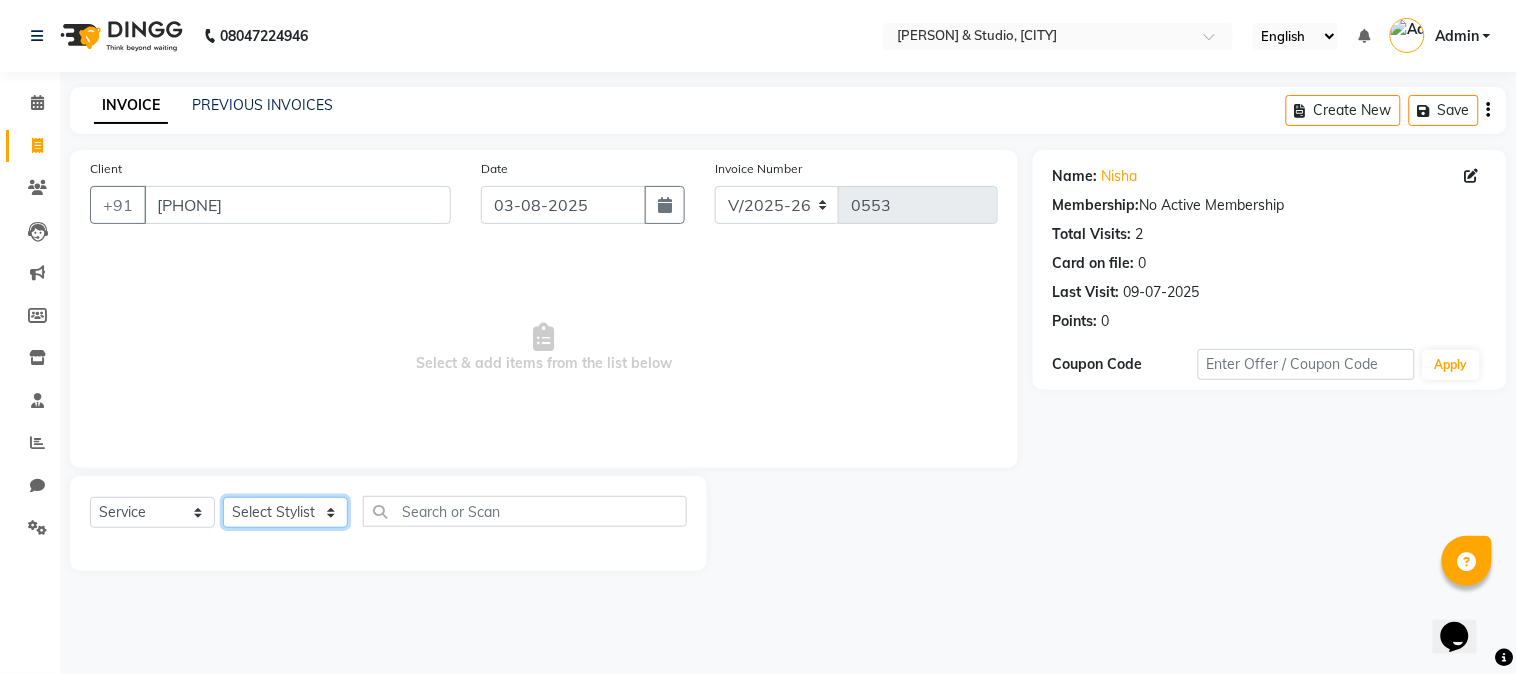 click on "Select Stylist [PERSON] [PERSON] [PERSON] [PERSON] [PERSON] [PERSON] [PERSON]" 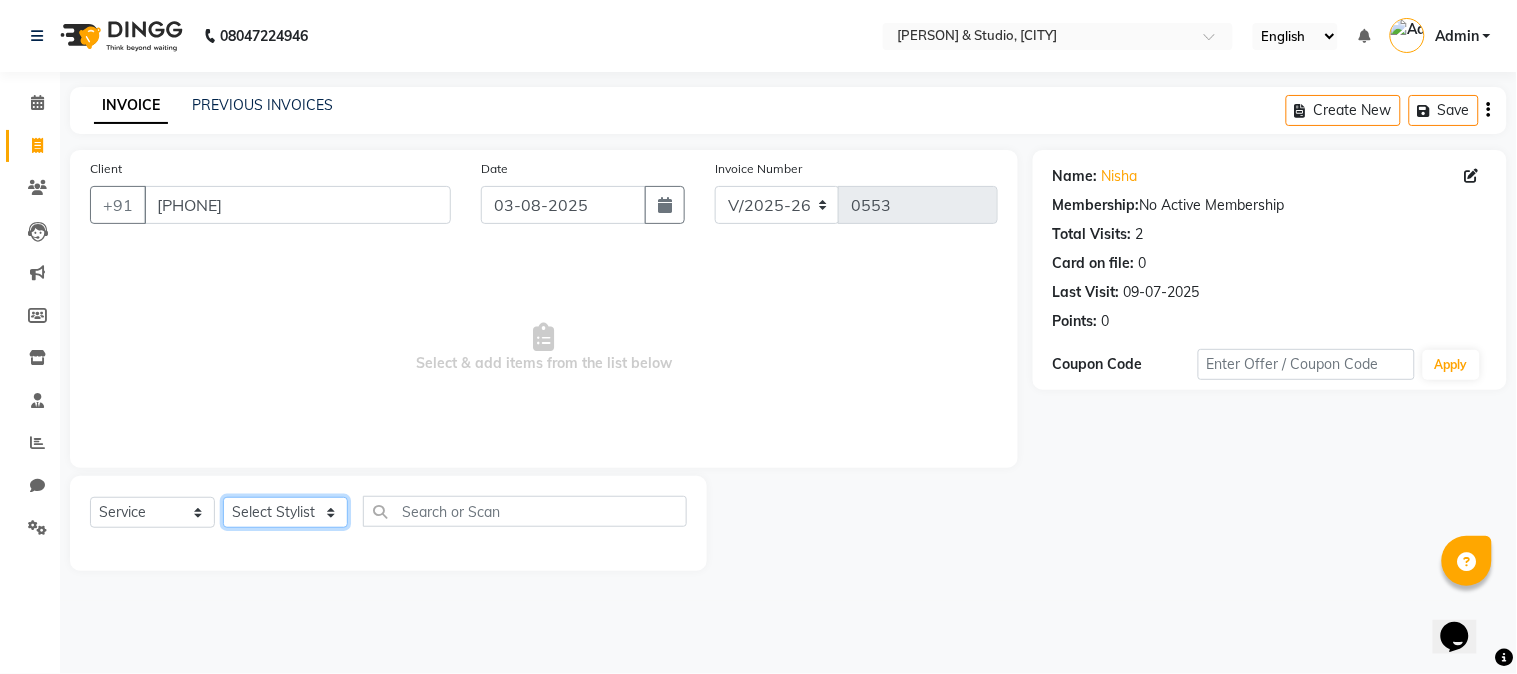select on "67906" 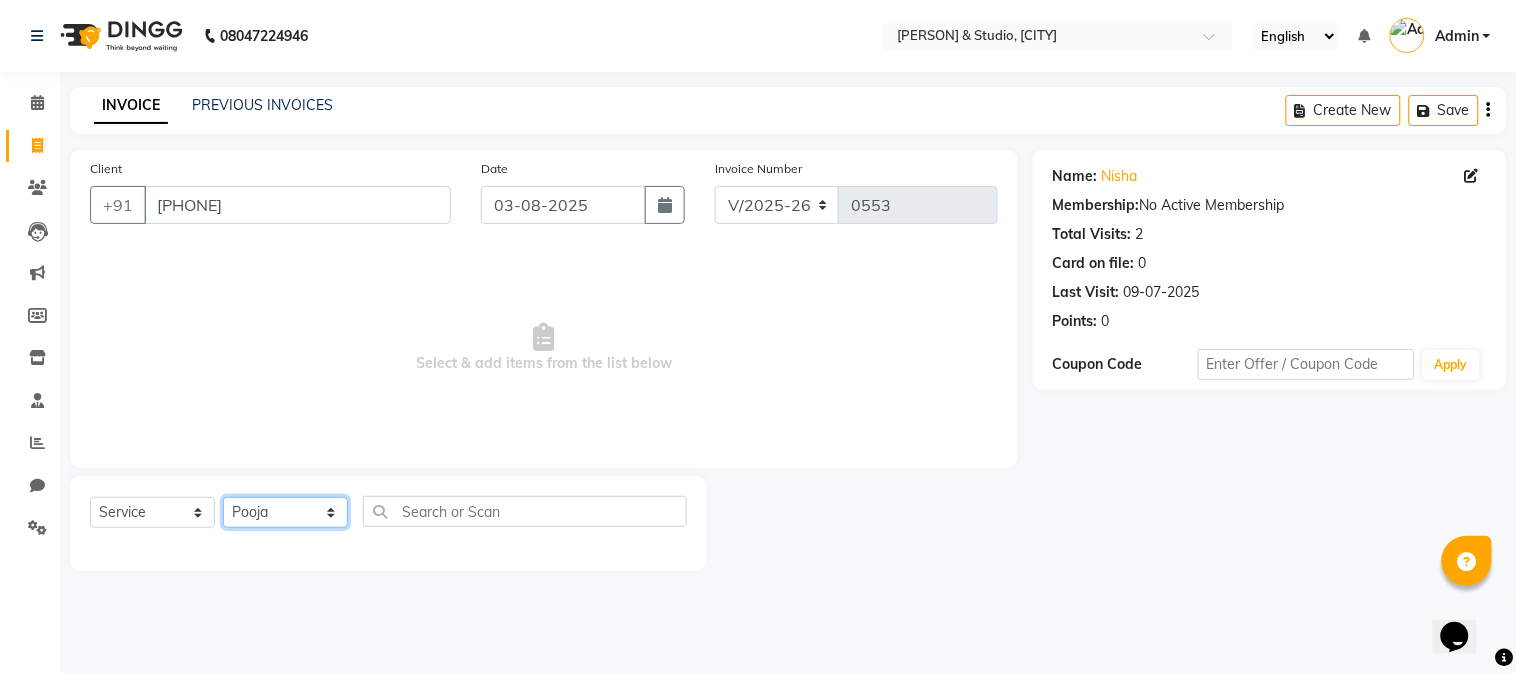 click on "Select Stylist [PERSON] [PERSON] [PERSON] [PERSON] [PERSON] [PERSON] [PERSON]" 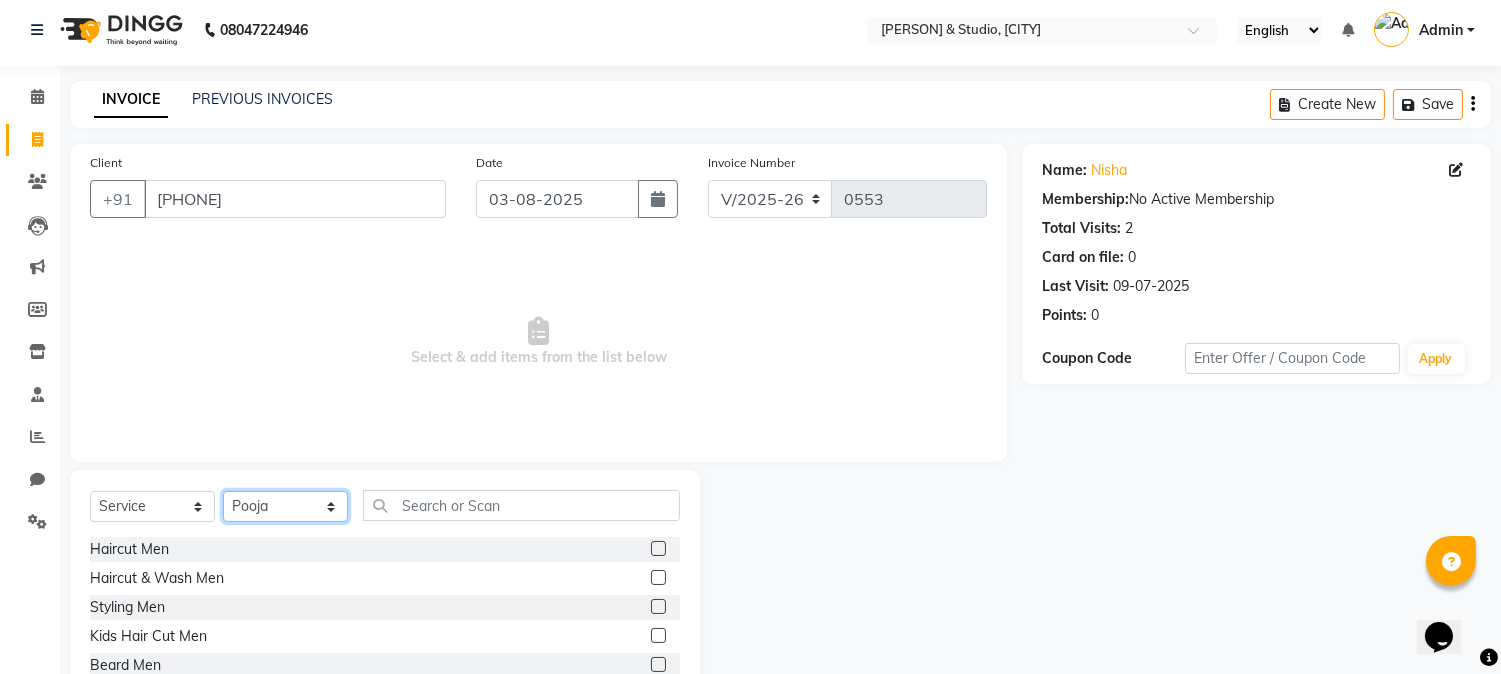scroll, scrollTop: 111, scrollLeft: 0, axis: vertical 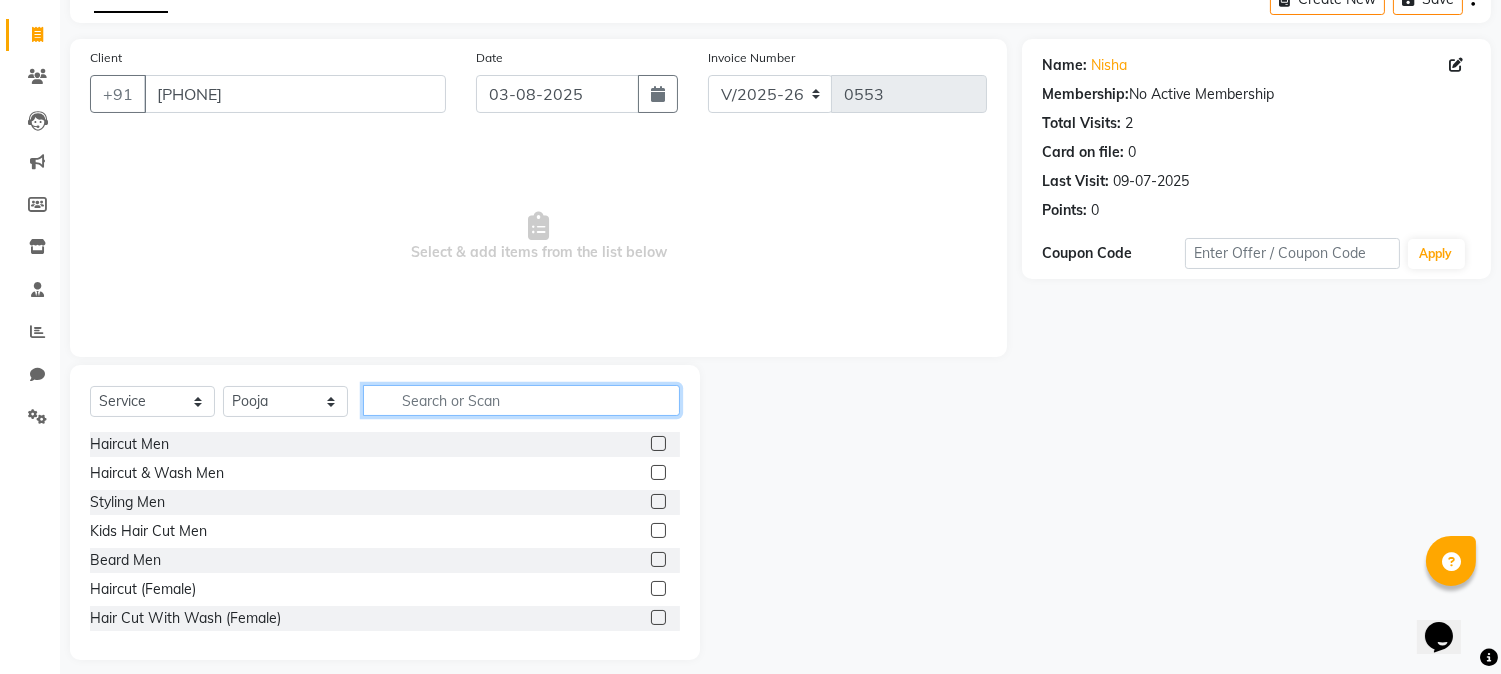 click 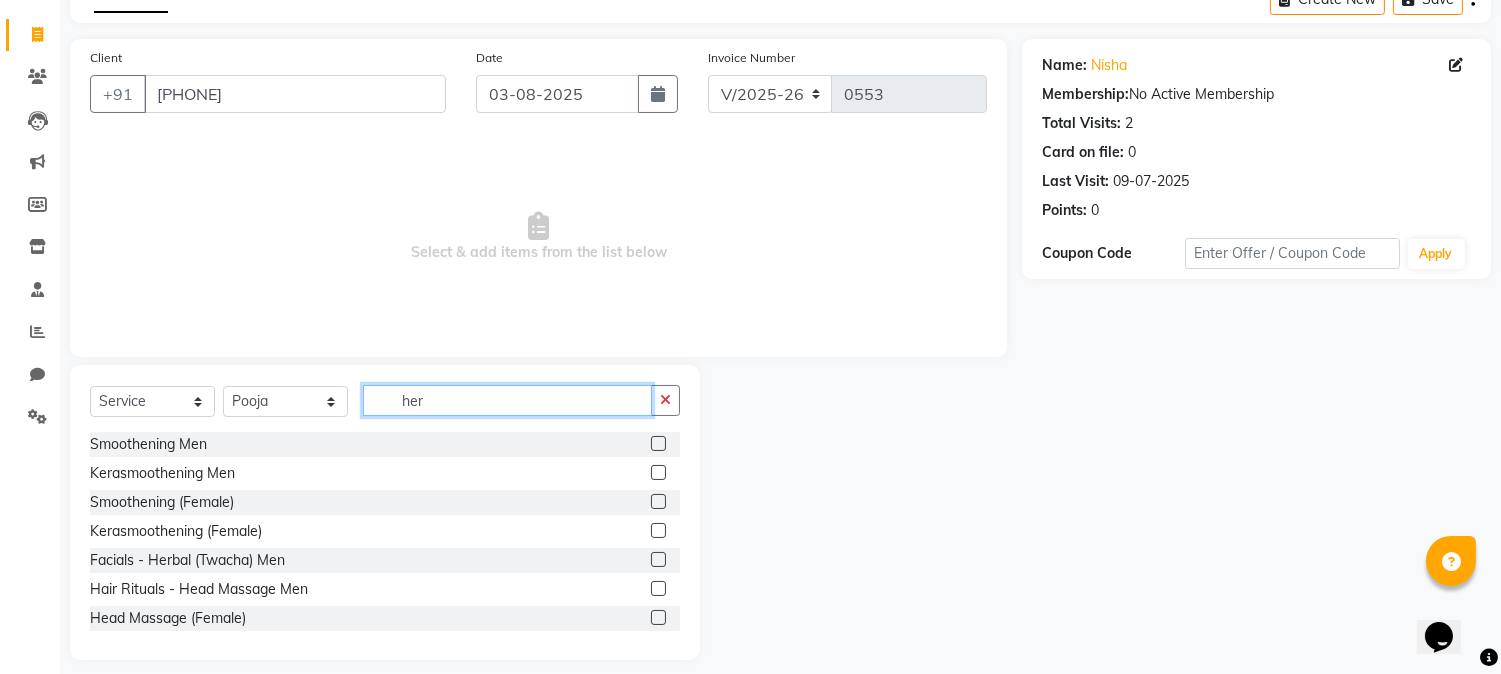 scroll, scrollTop: 0, scrollLeft: 0, axis: both 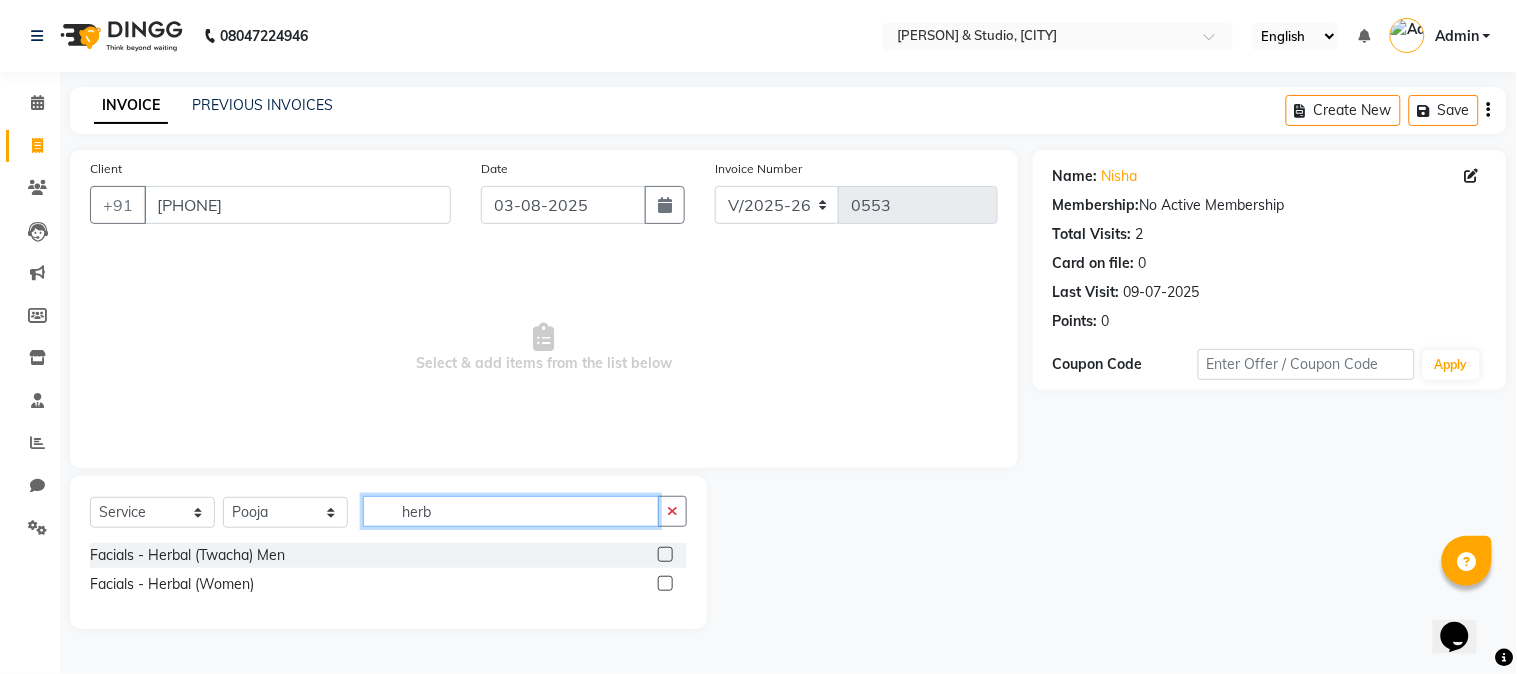 type on "herb" 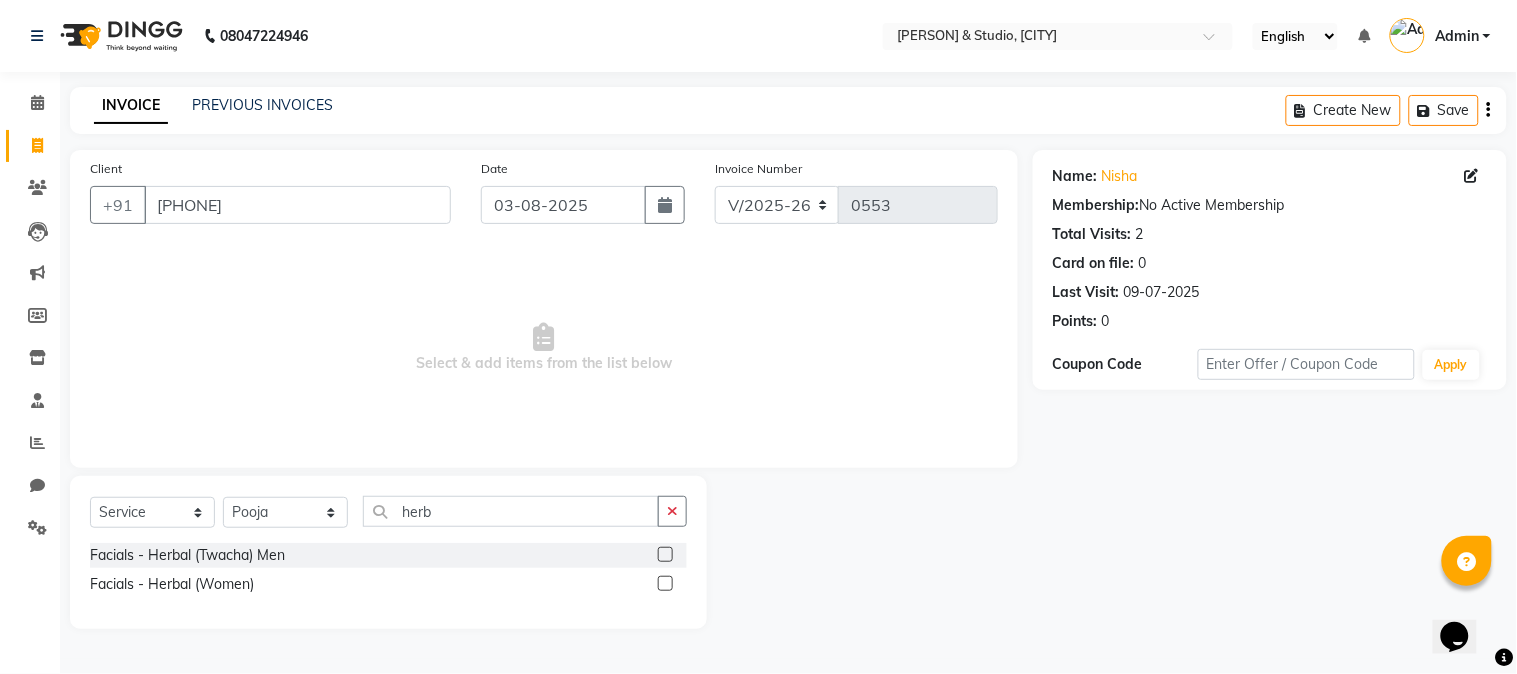 click 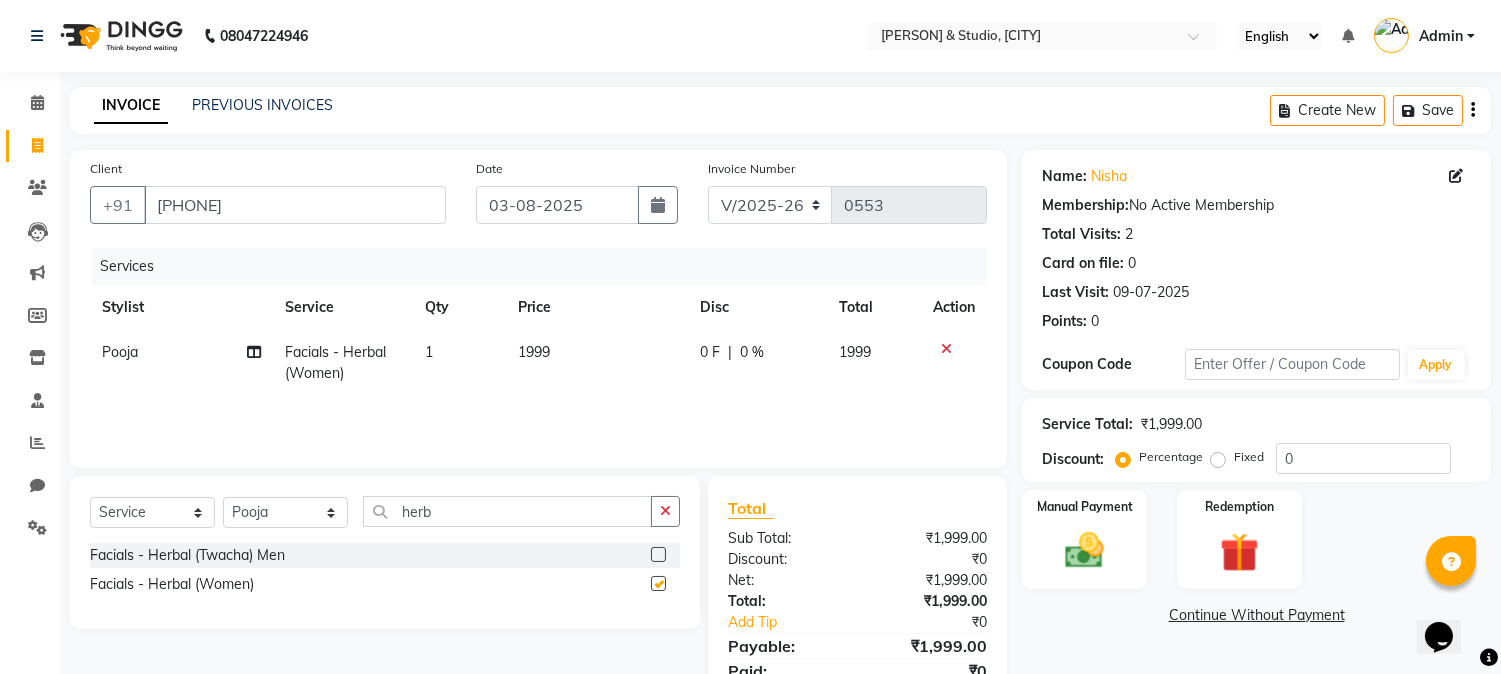 checkbox on "false" 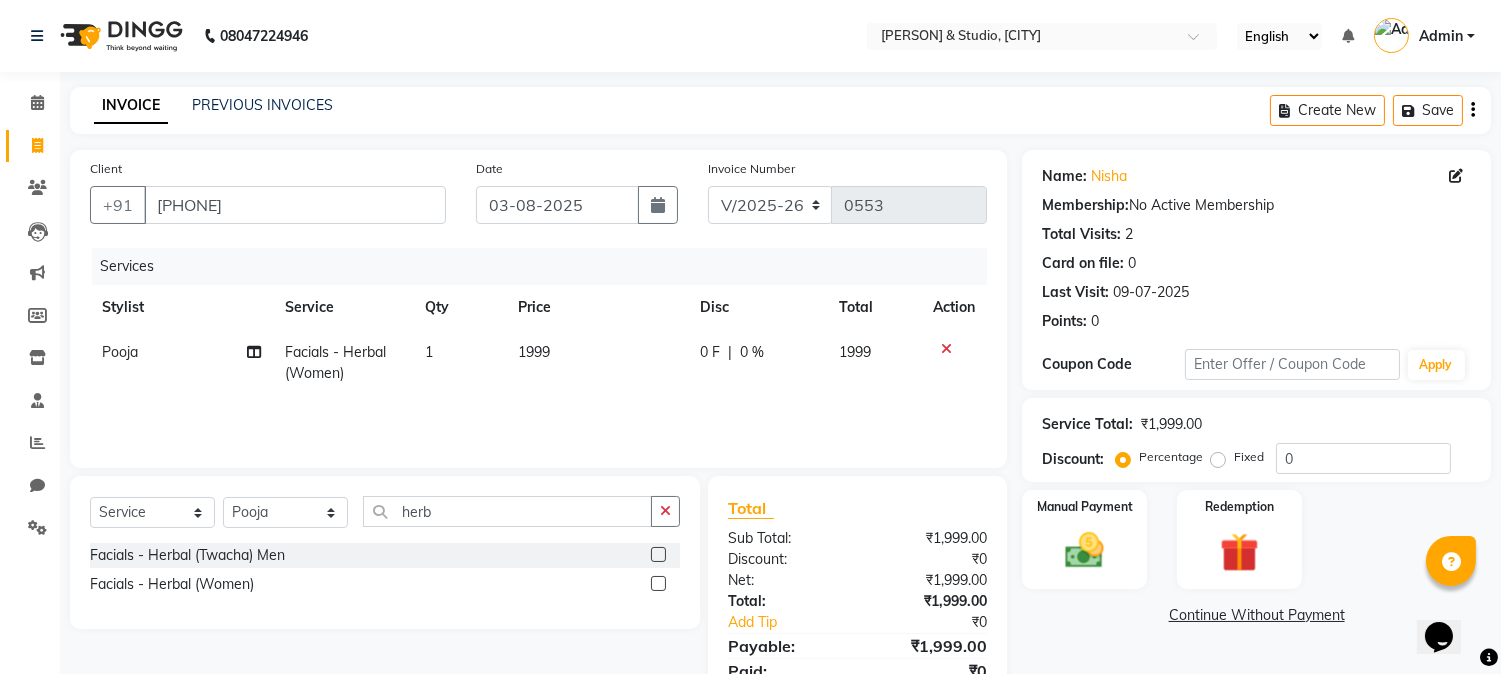 click on "1999" 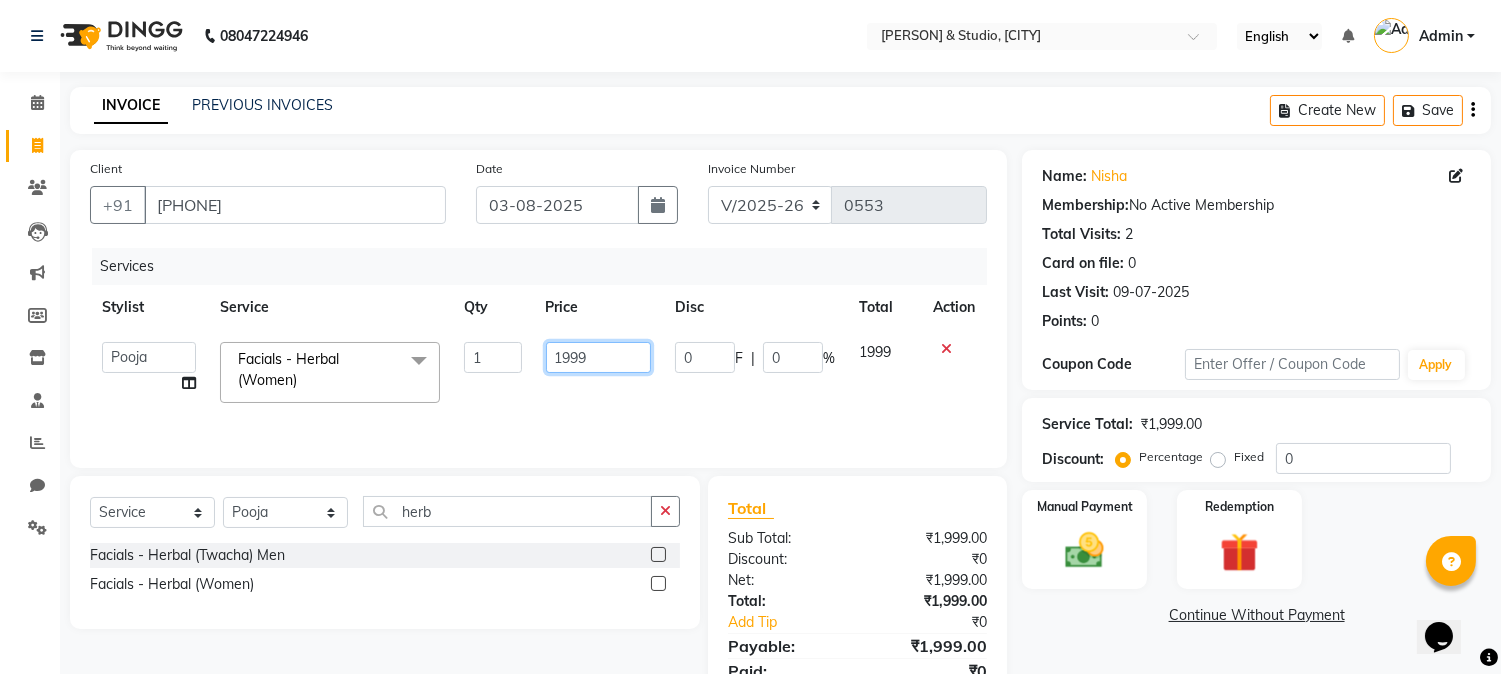 click on "1999" 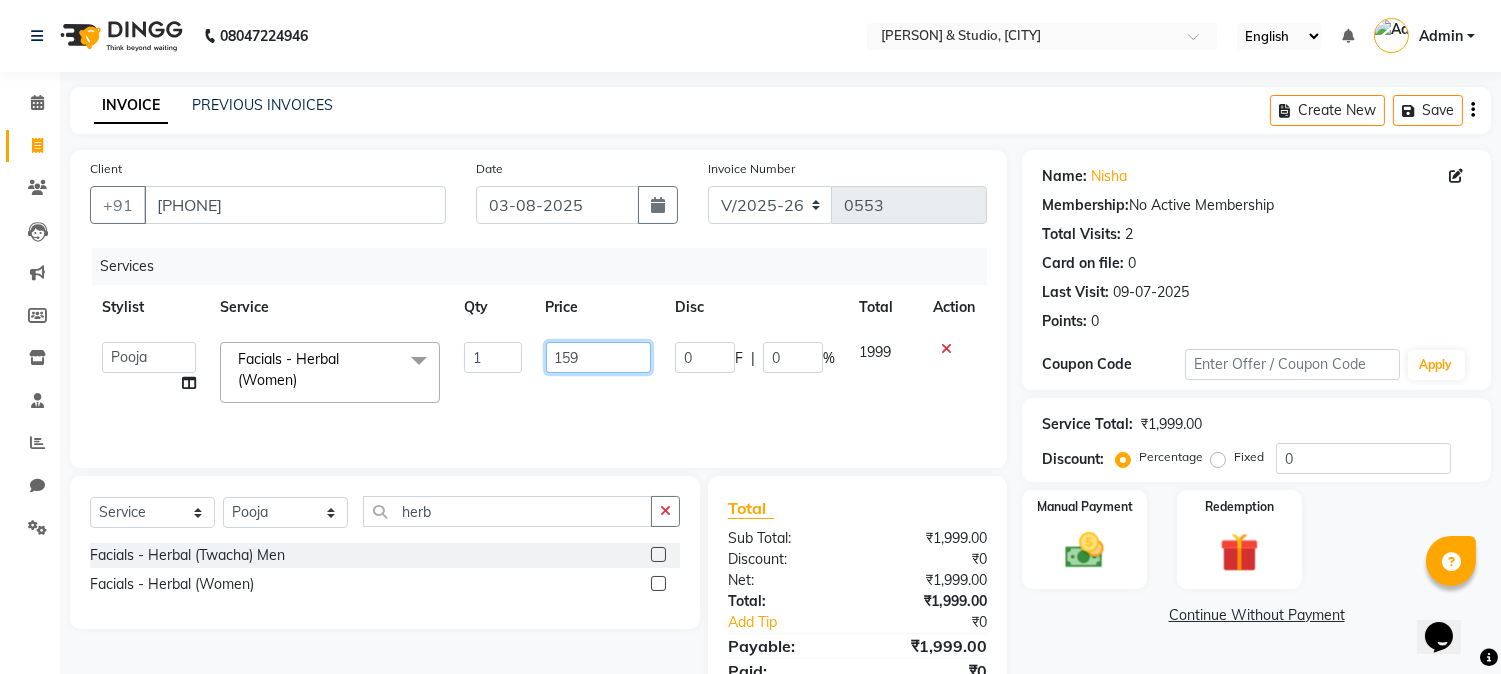type on "1599" 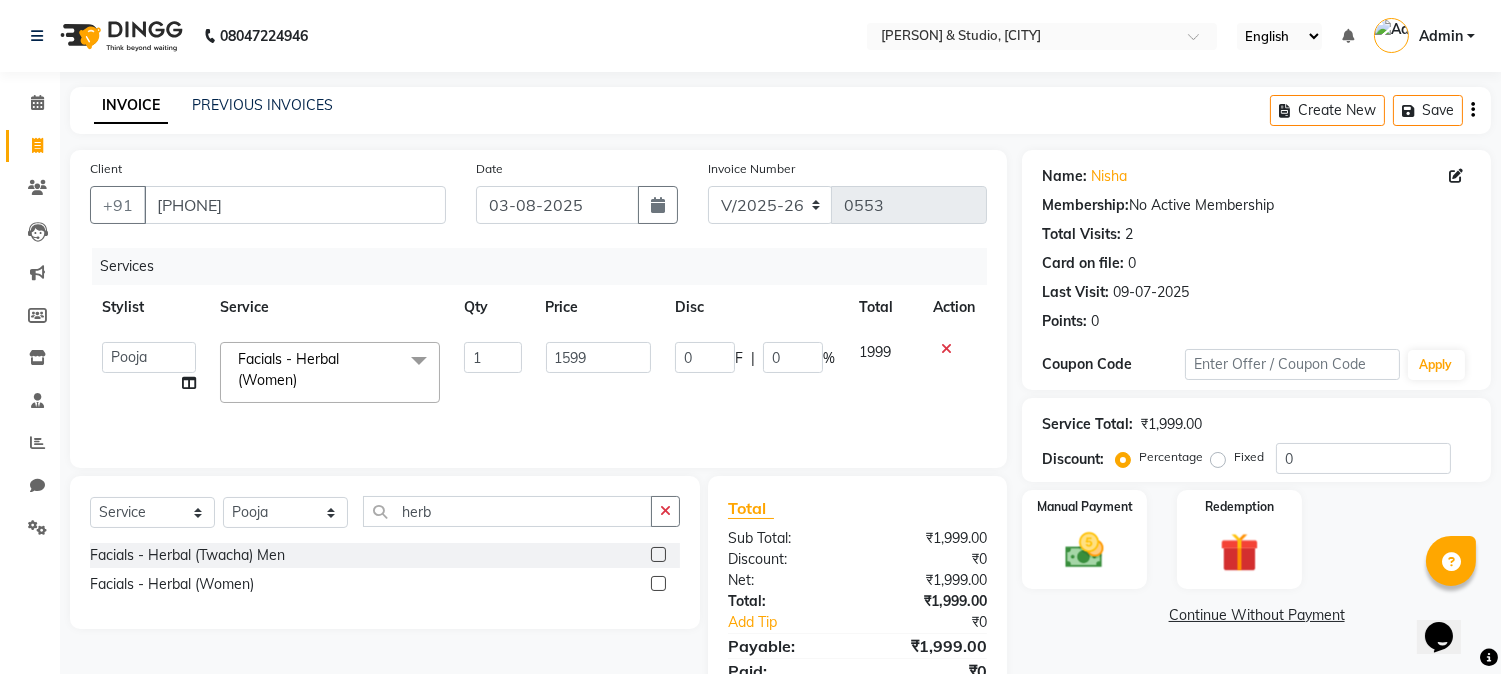 click on "Name: [FIRST] Membership: No Active Membership Total Visits: 2 Card on file: 0 Last Visit: [DATE] Points: 0 Coupon Code Apply Service Total: ₹1,999.00 Discount: Percentage Fixed 0 Manual Payment Redemption Continue Without Payment" 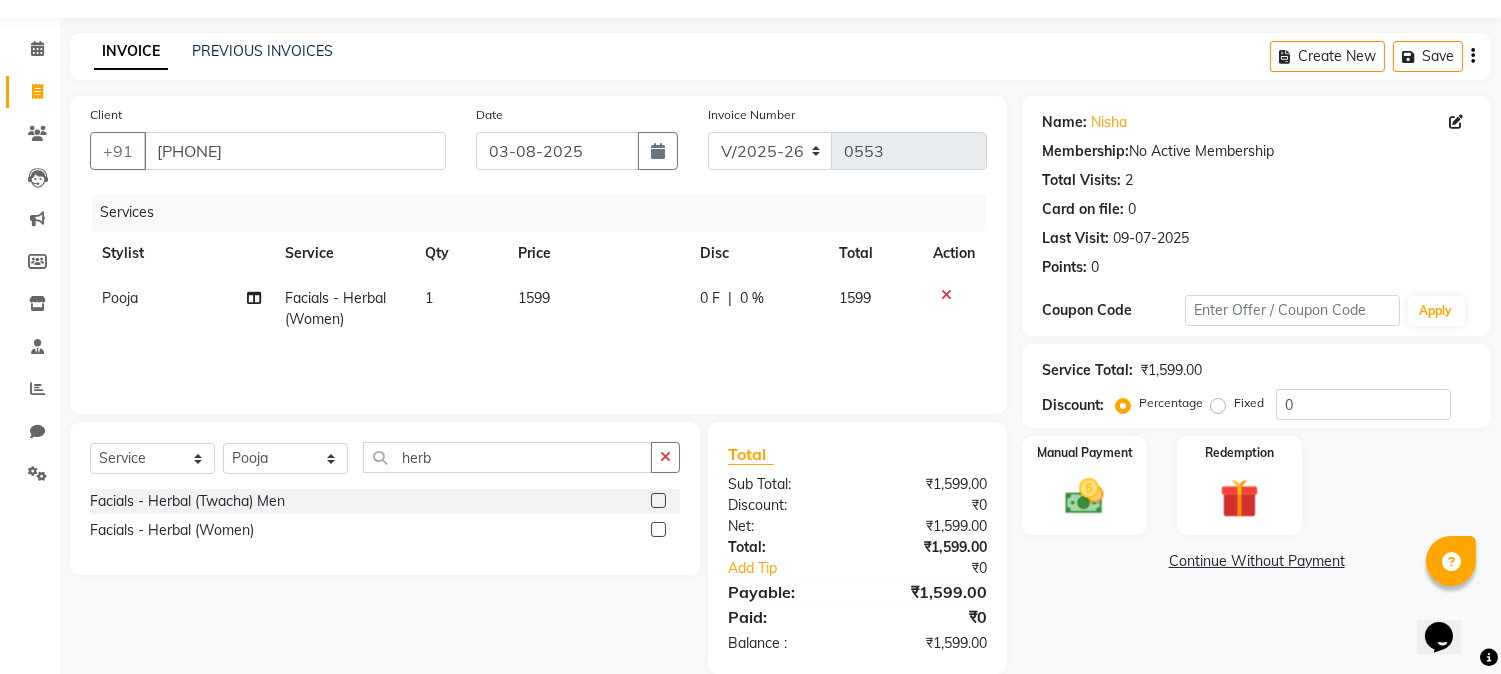 scroll, scrollTop: 84, scrollLeft: 0, axis: vertical 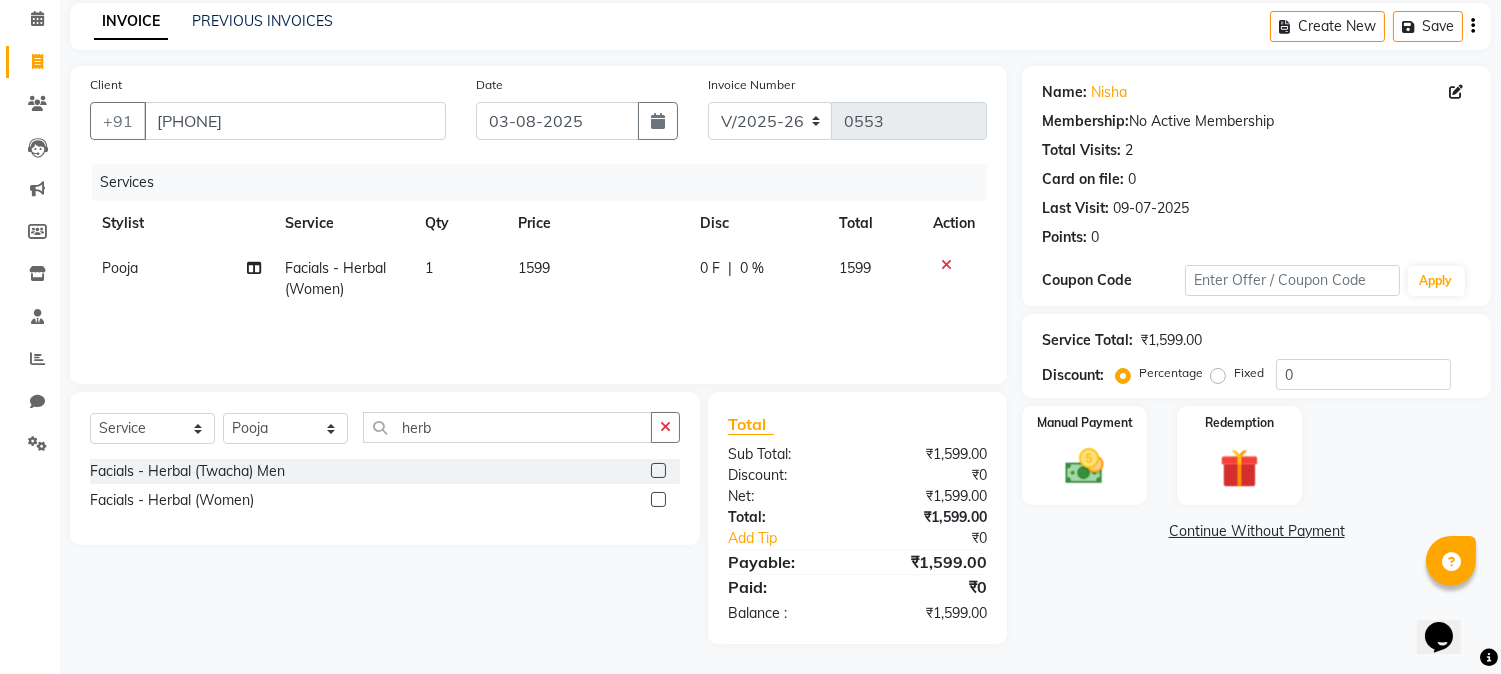 click on "Select Service Product Membership Package Voucher Prepaid Gift Card Select Stylist [PERSON] [PERSON] [PERSON] [PERSON] [PERSON] [PERSON] [PERSON] Facials - Herbal (Twacha) Men Facials - Herbal (Women)" 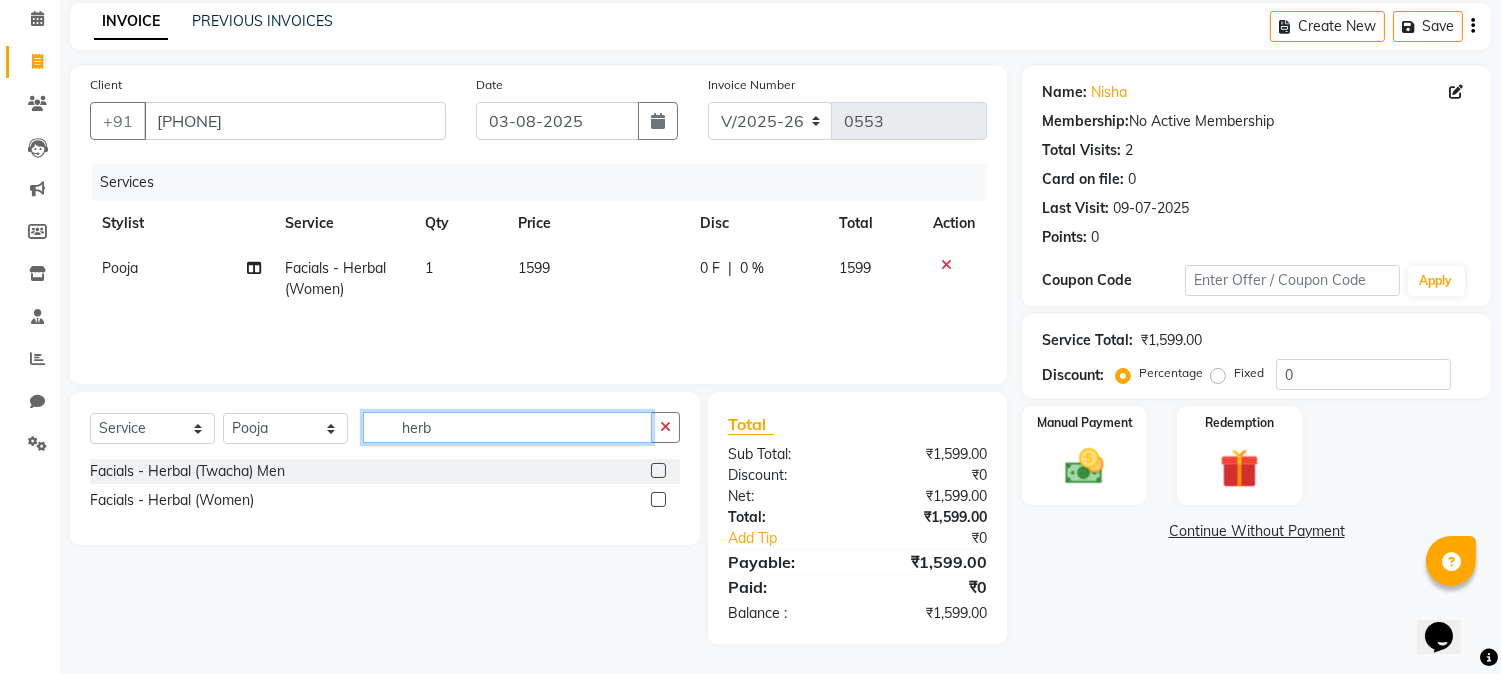 click on "herb" 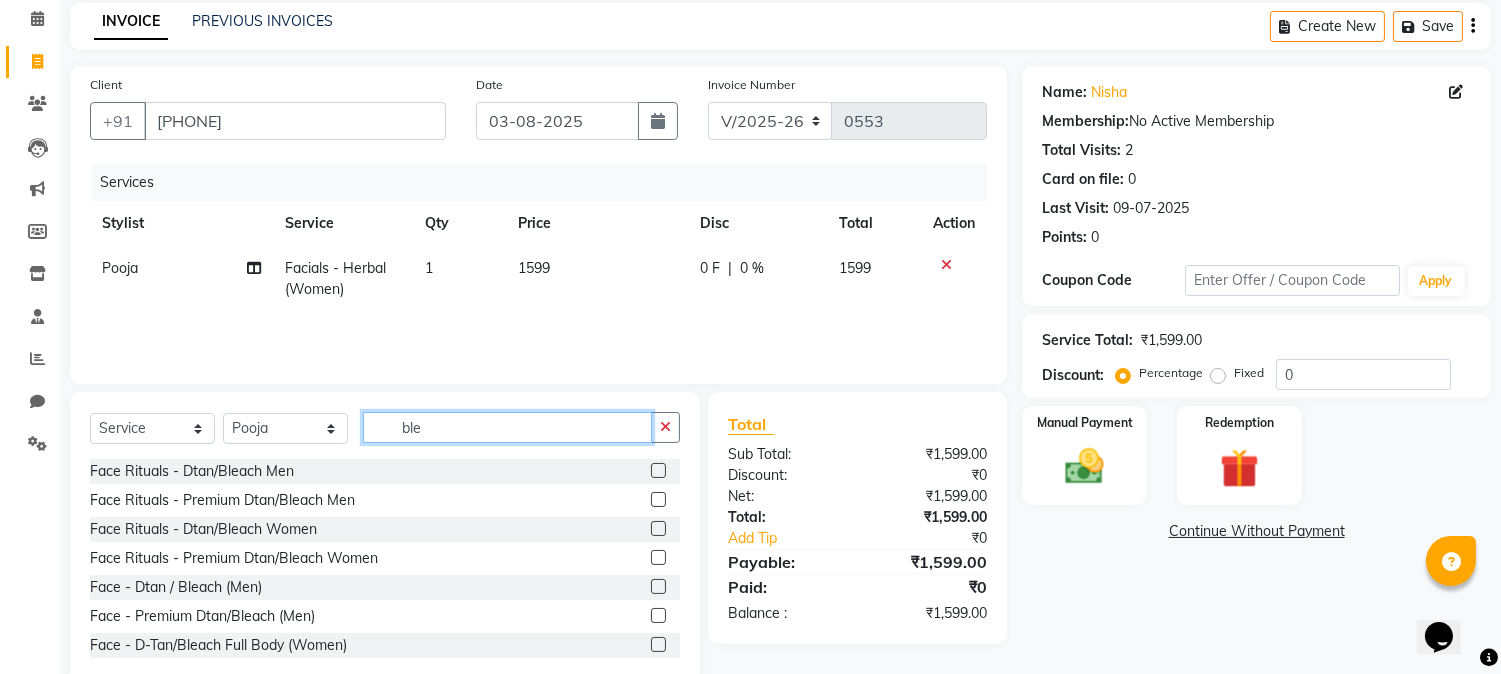 type on "ble" 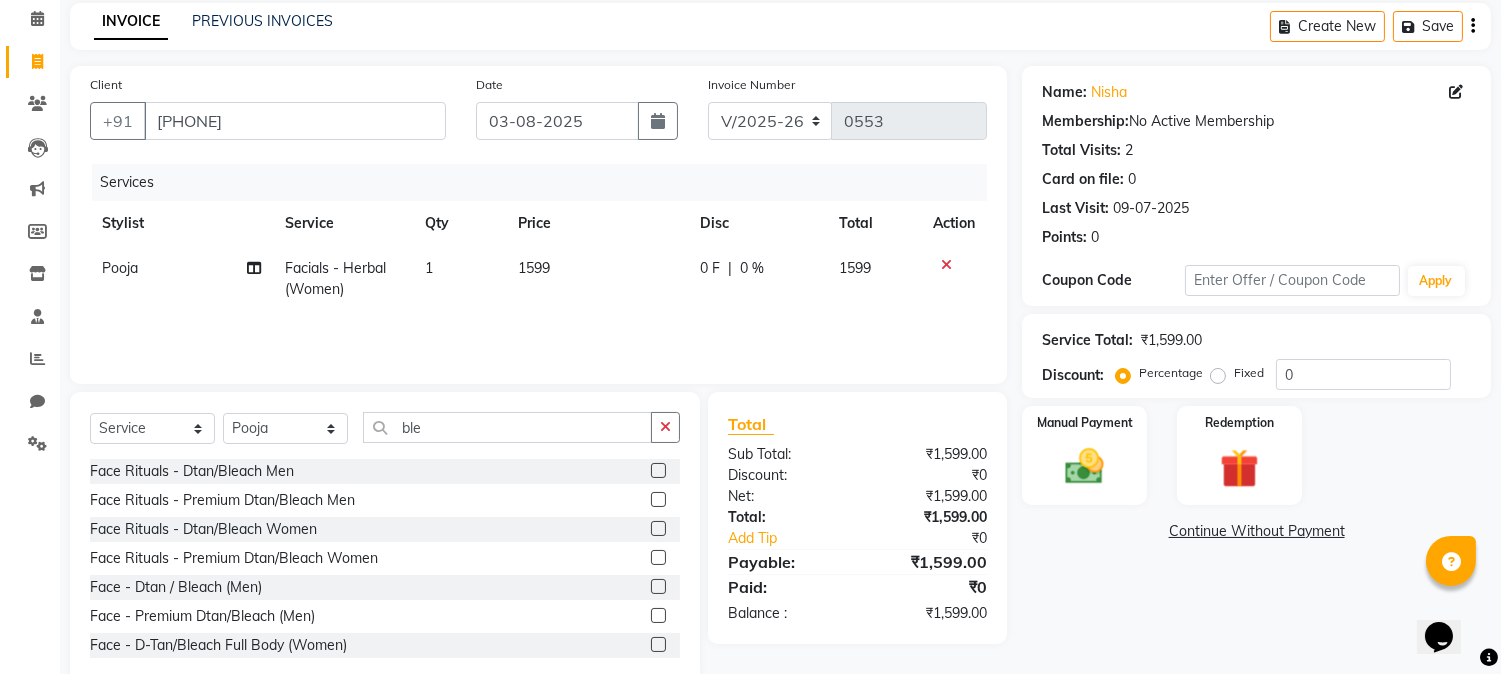 click 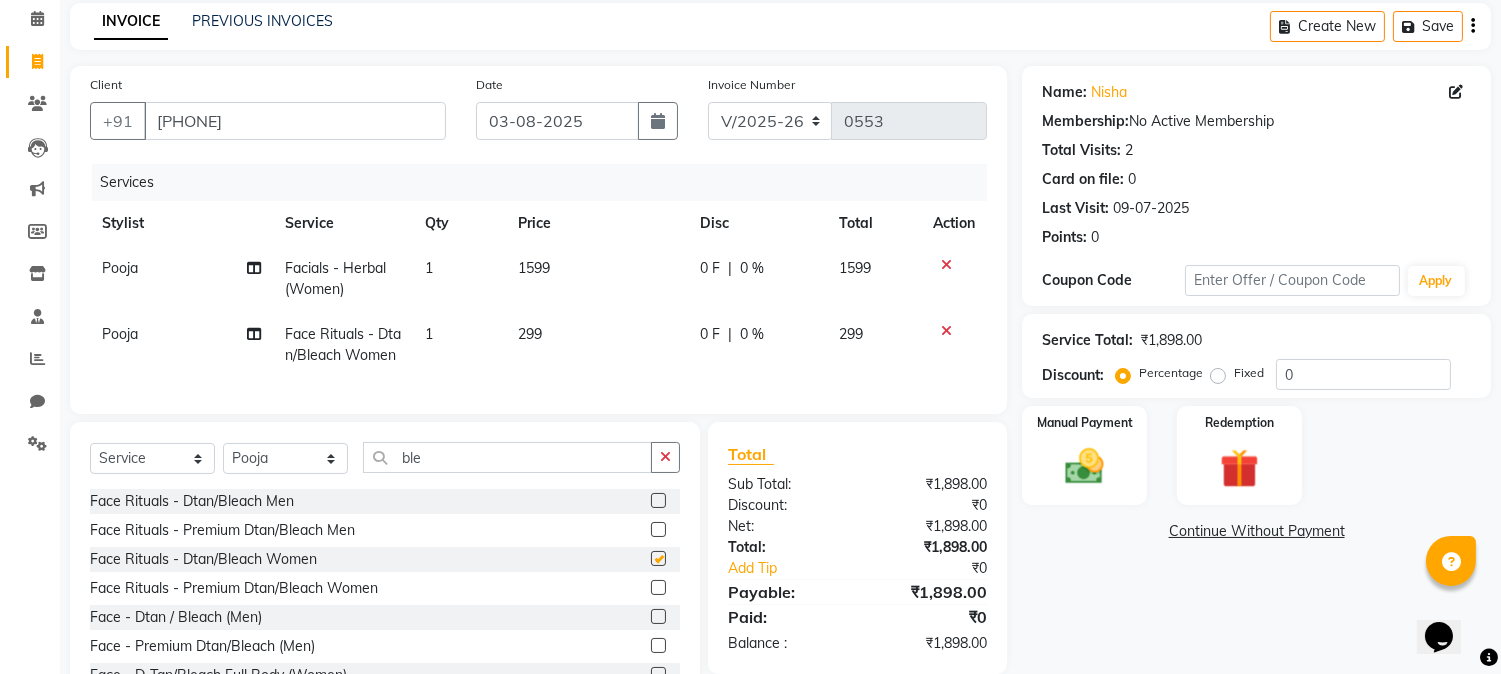 checkbox on "false" 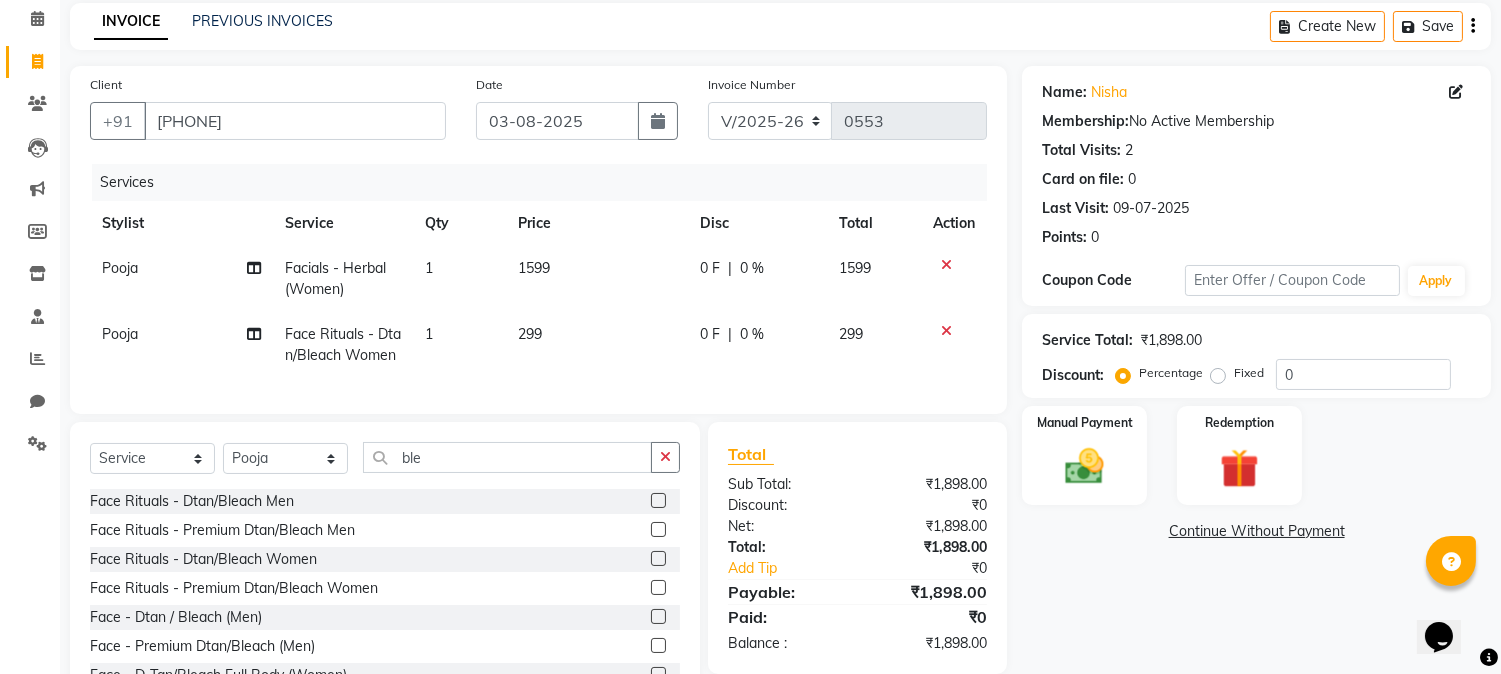 click on "299" 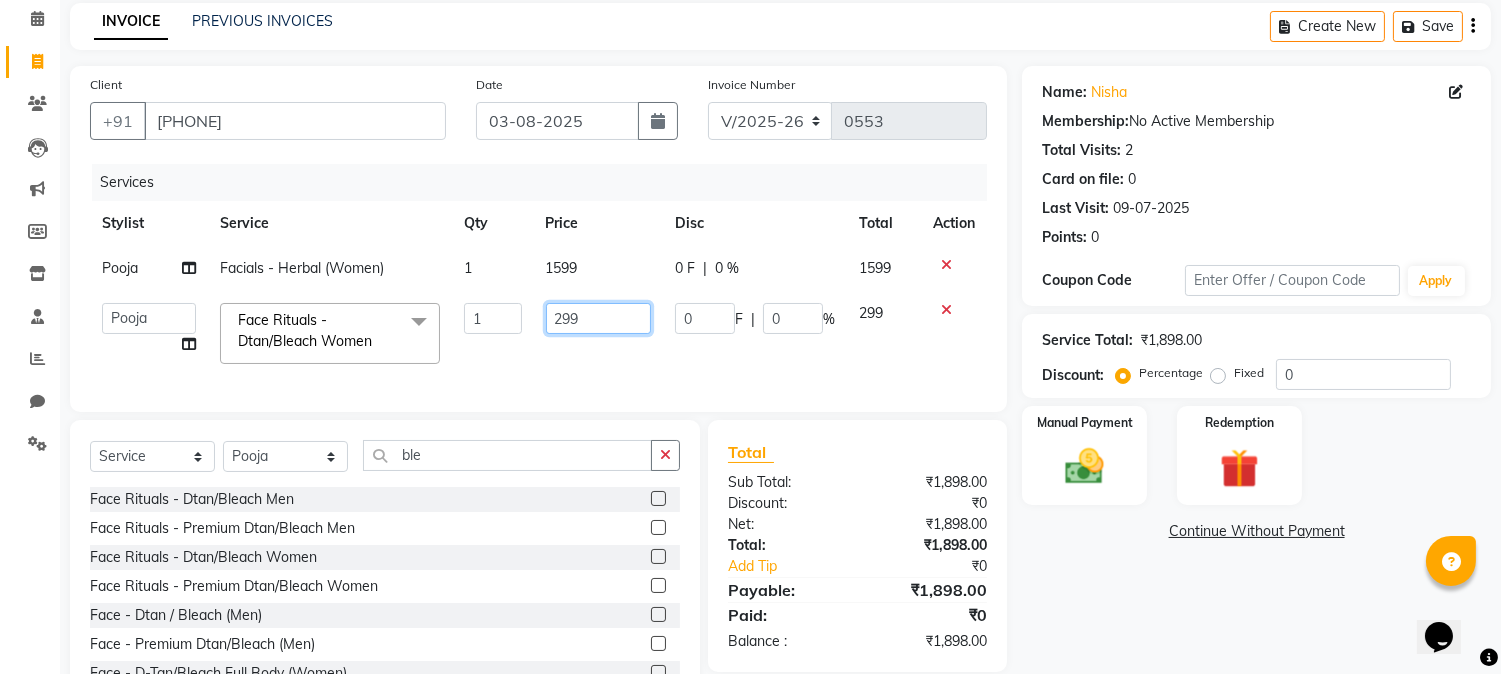 click on "299" 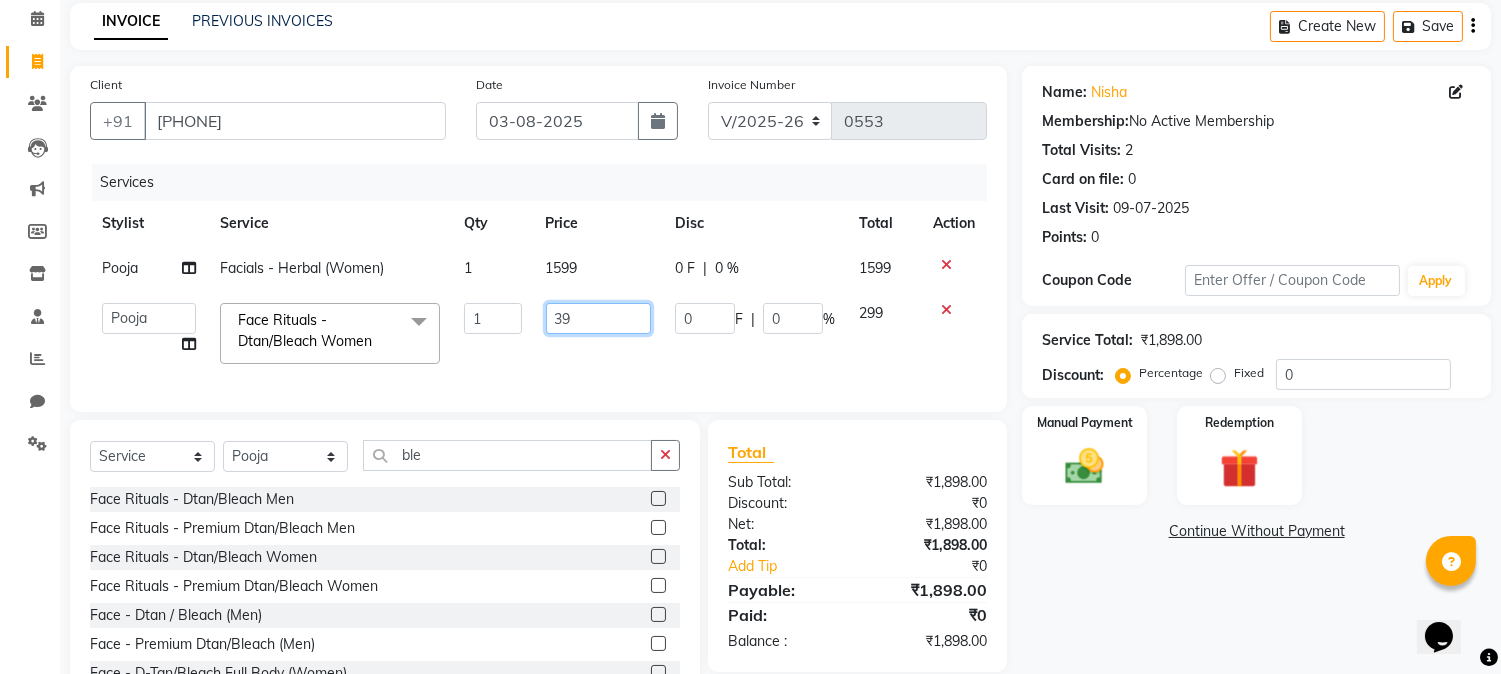 type on "399" 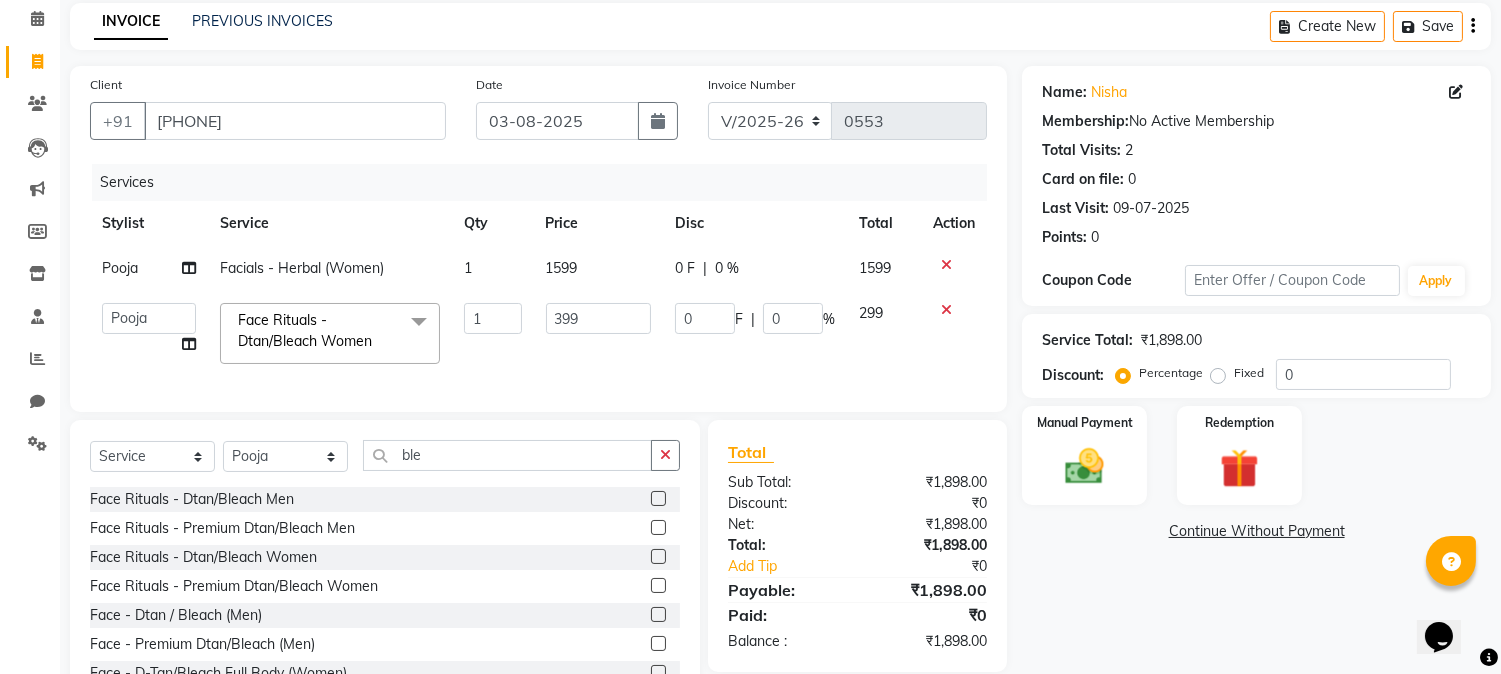 click on "Name: [FIRST] Membership: No Active Membership Total Visits: 2 Card on file: 0 Last Visit: [DATE] Points: 0 Coupon Code Apply Service Total: ₹1,898.00 Discount: Percentage Fixed 0 Manual Payment Redemption Continue Without Payment" 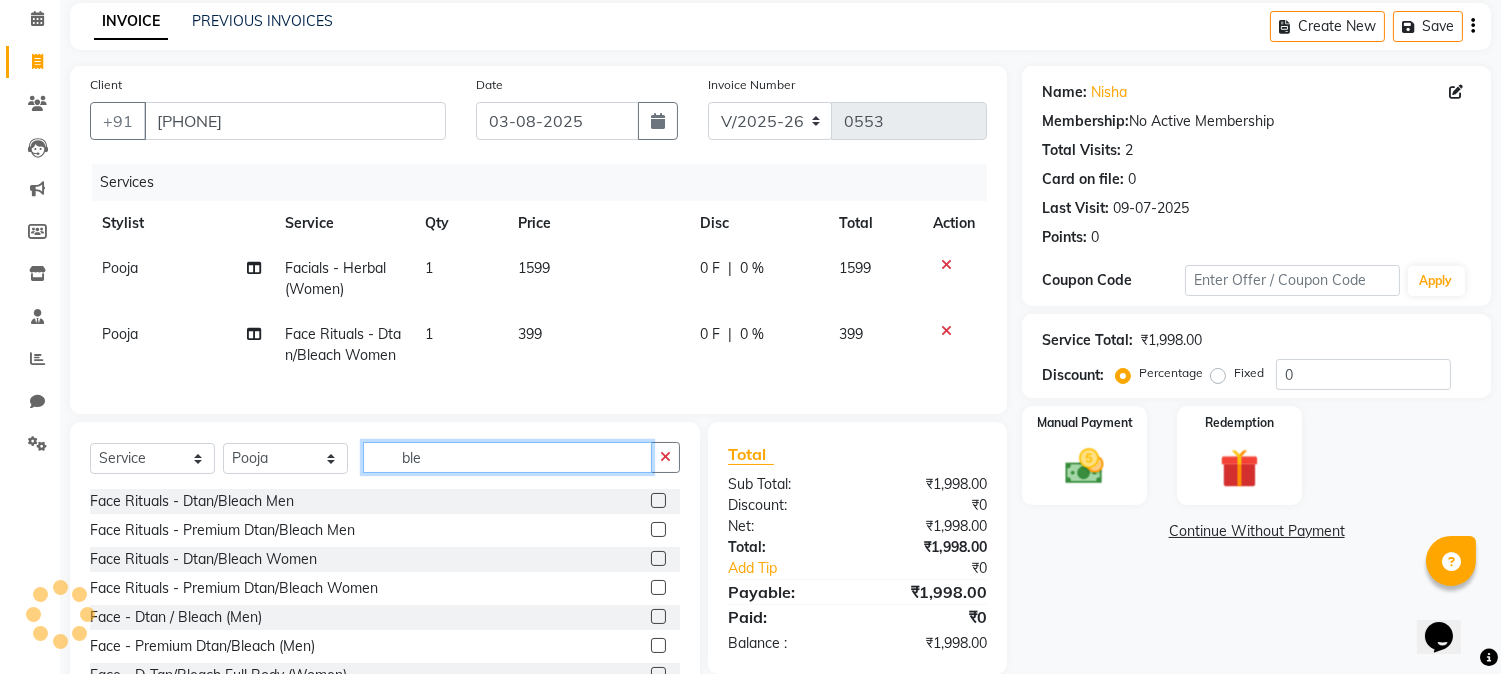 click on "ble" 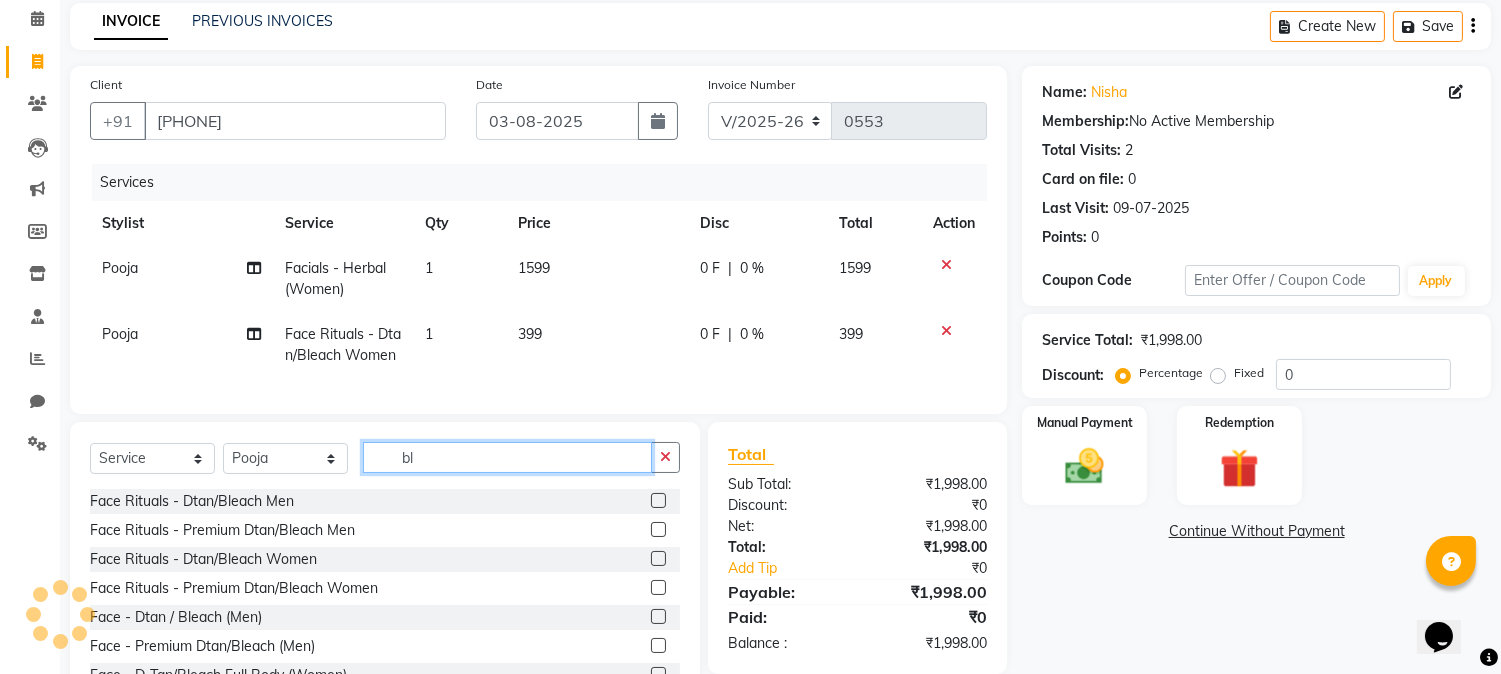 type on "b" 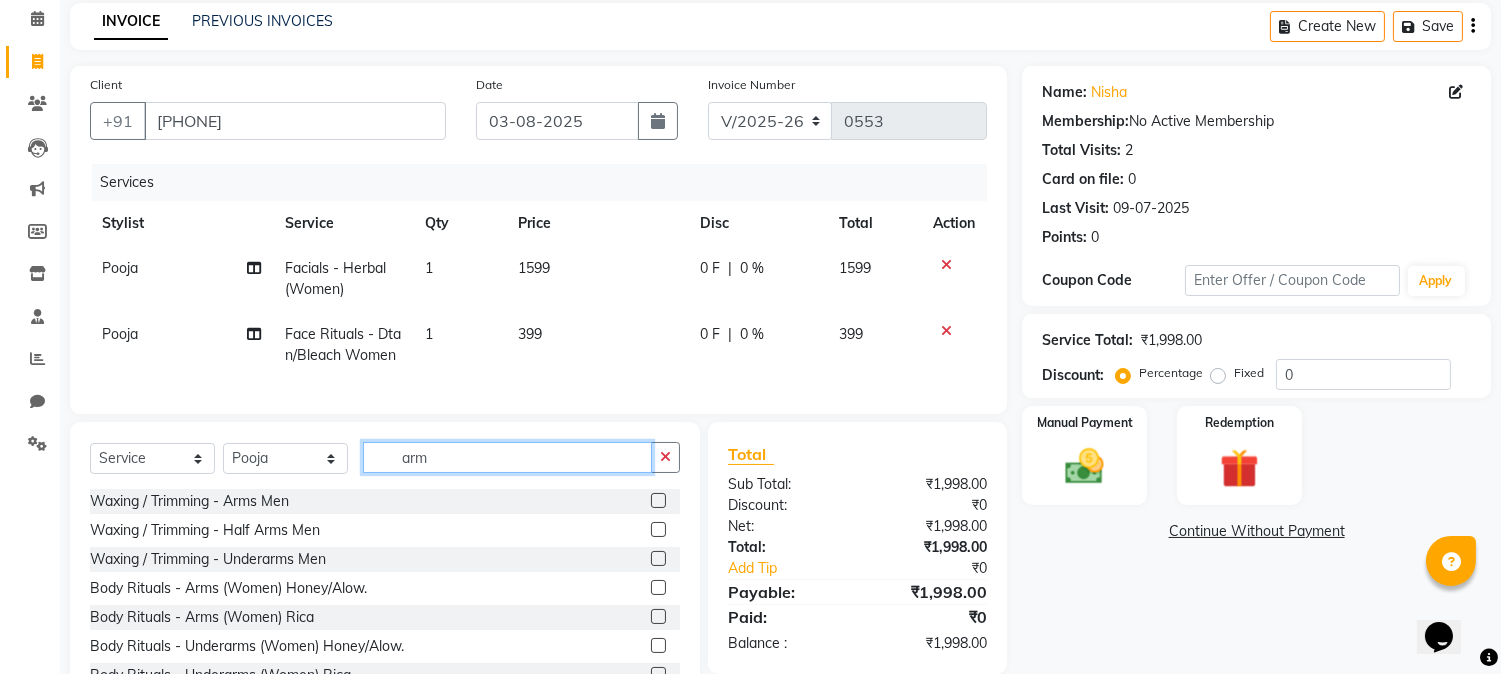 scroll, scrollTop: 194, scrollLeft: 0, axis: vertical 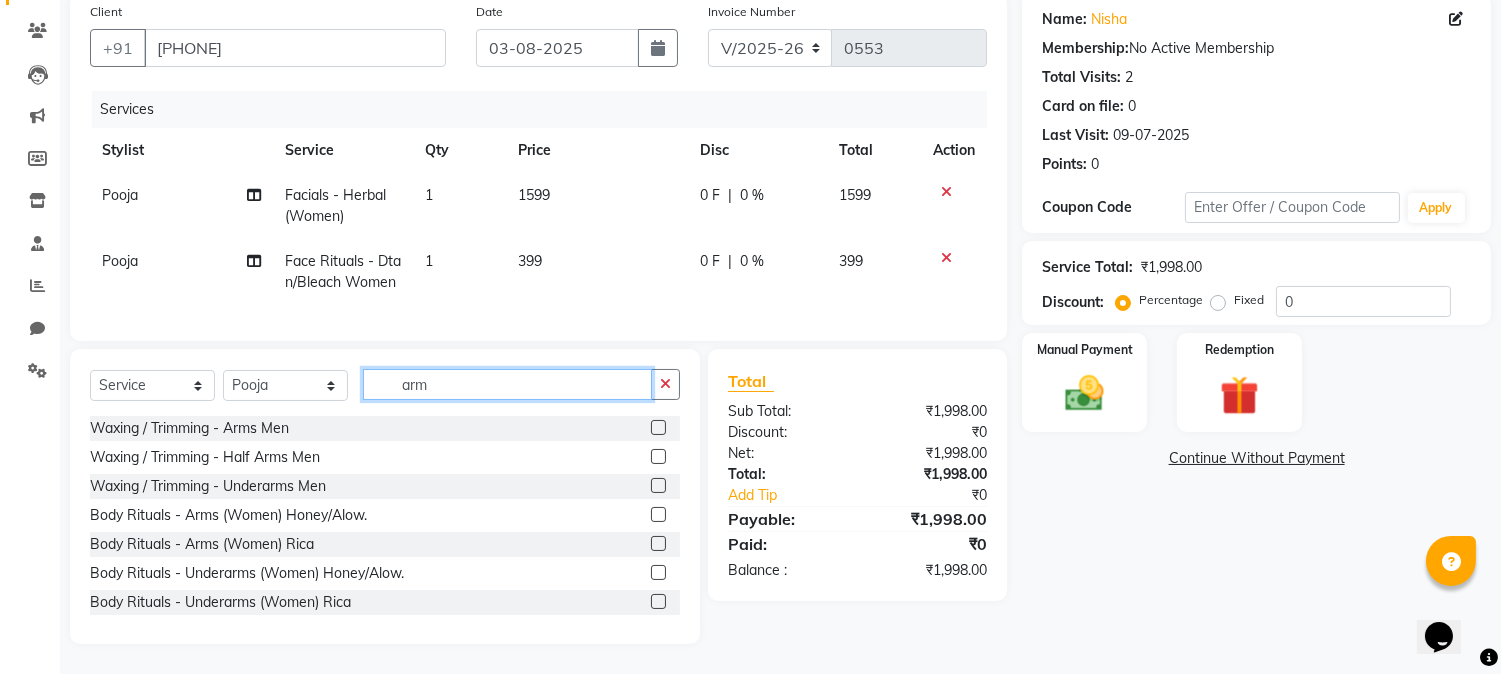 type on "arm" 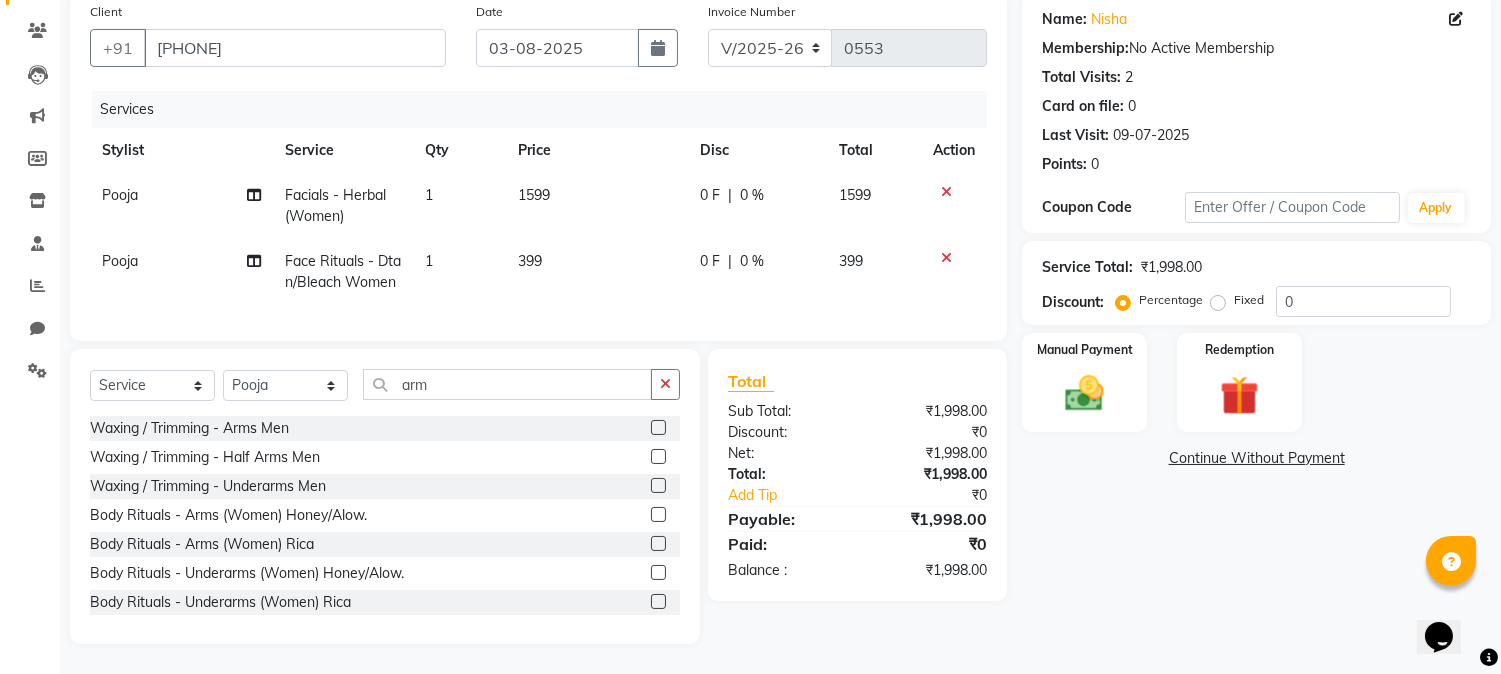 click 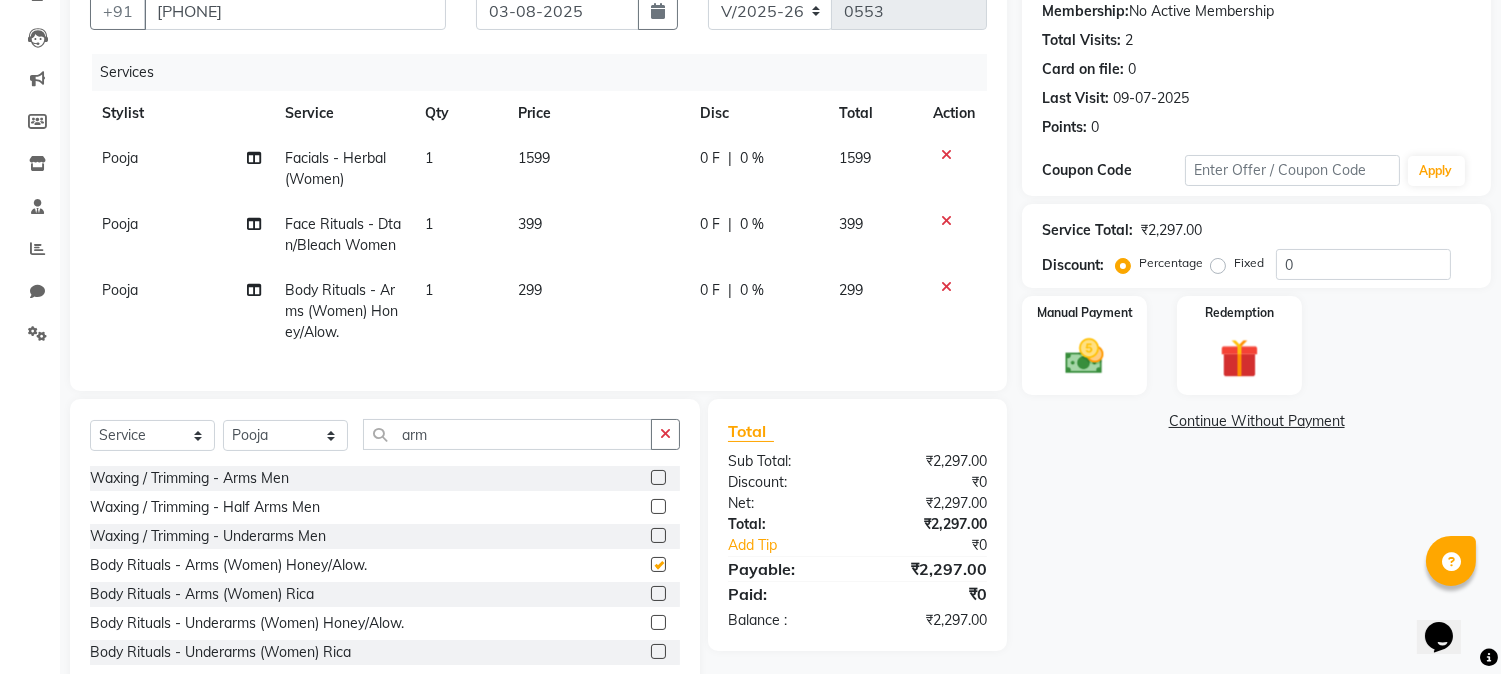 checkbox on "false" 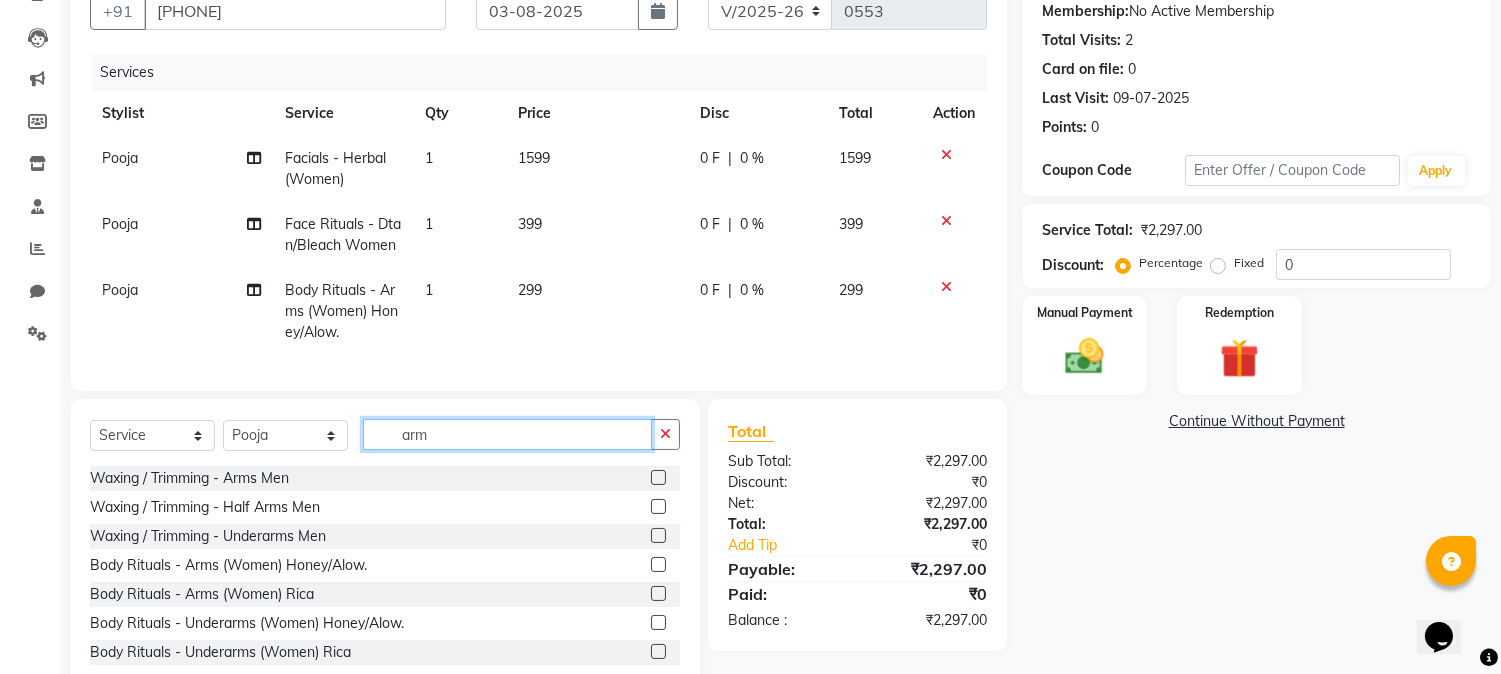 click on "arm" 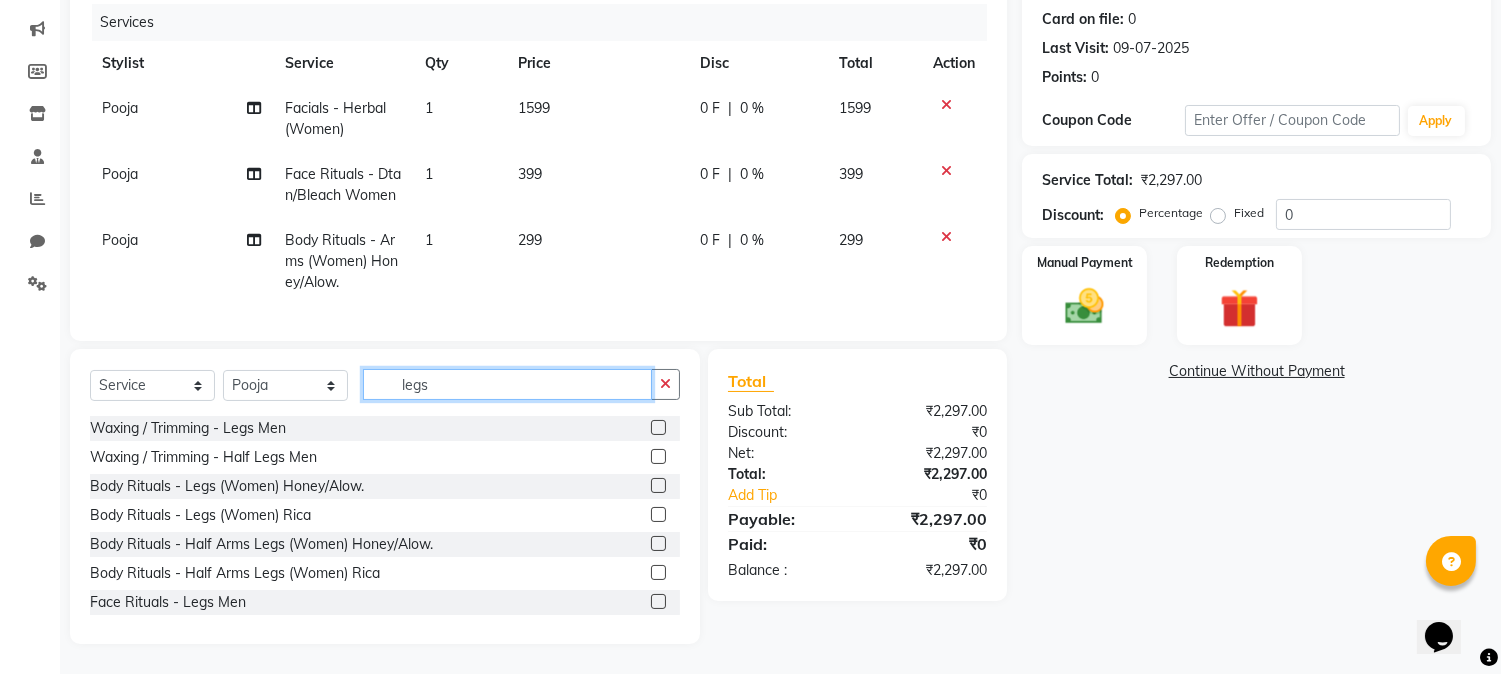 scroll, scrollTop: 281, scrollLeft: 0, axis: vertical 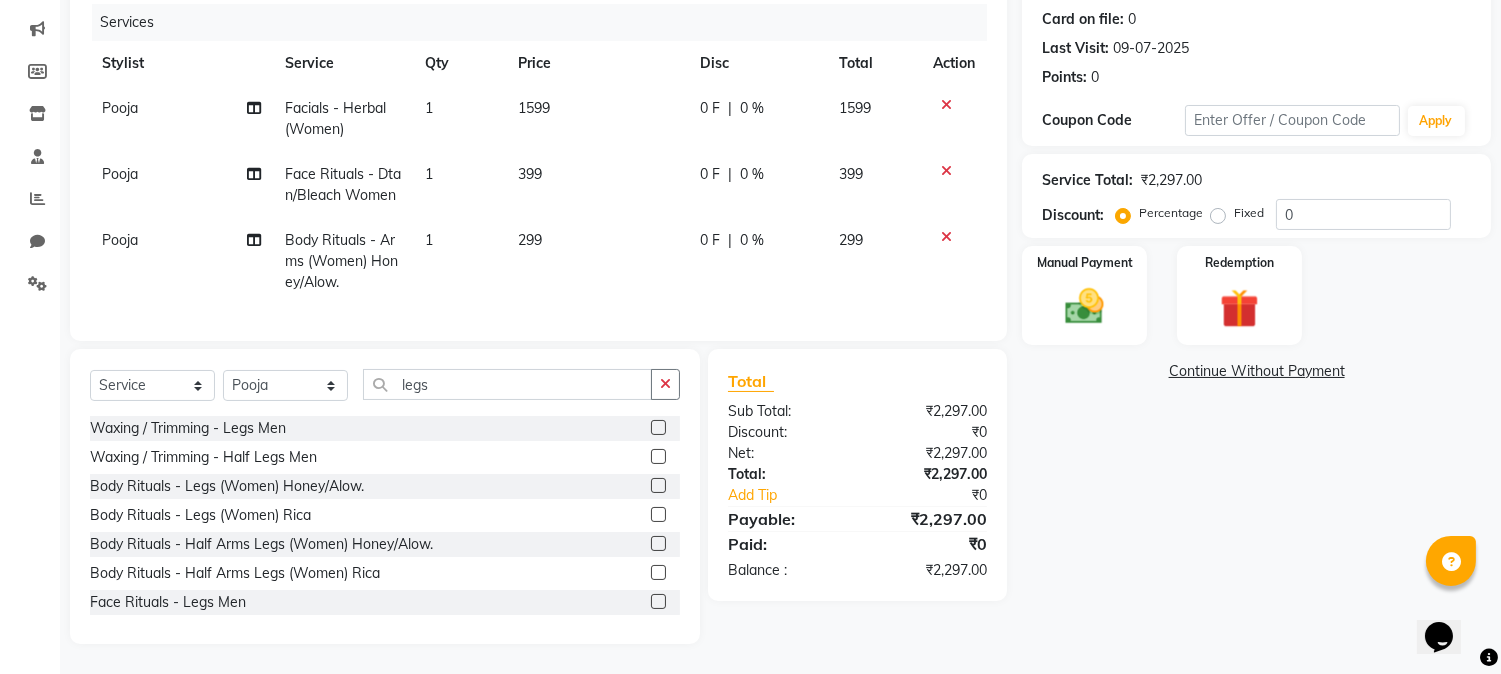 click 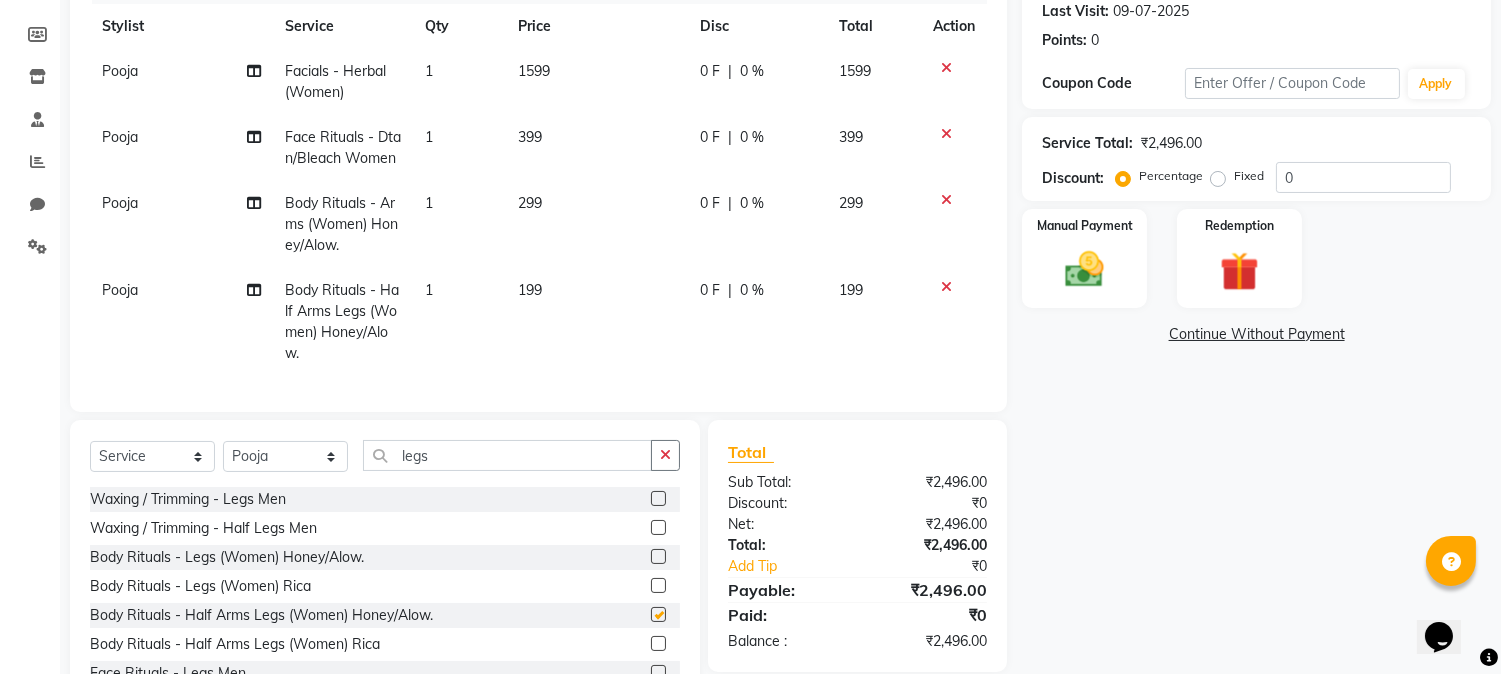 checkbox on "false" 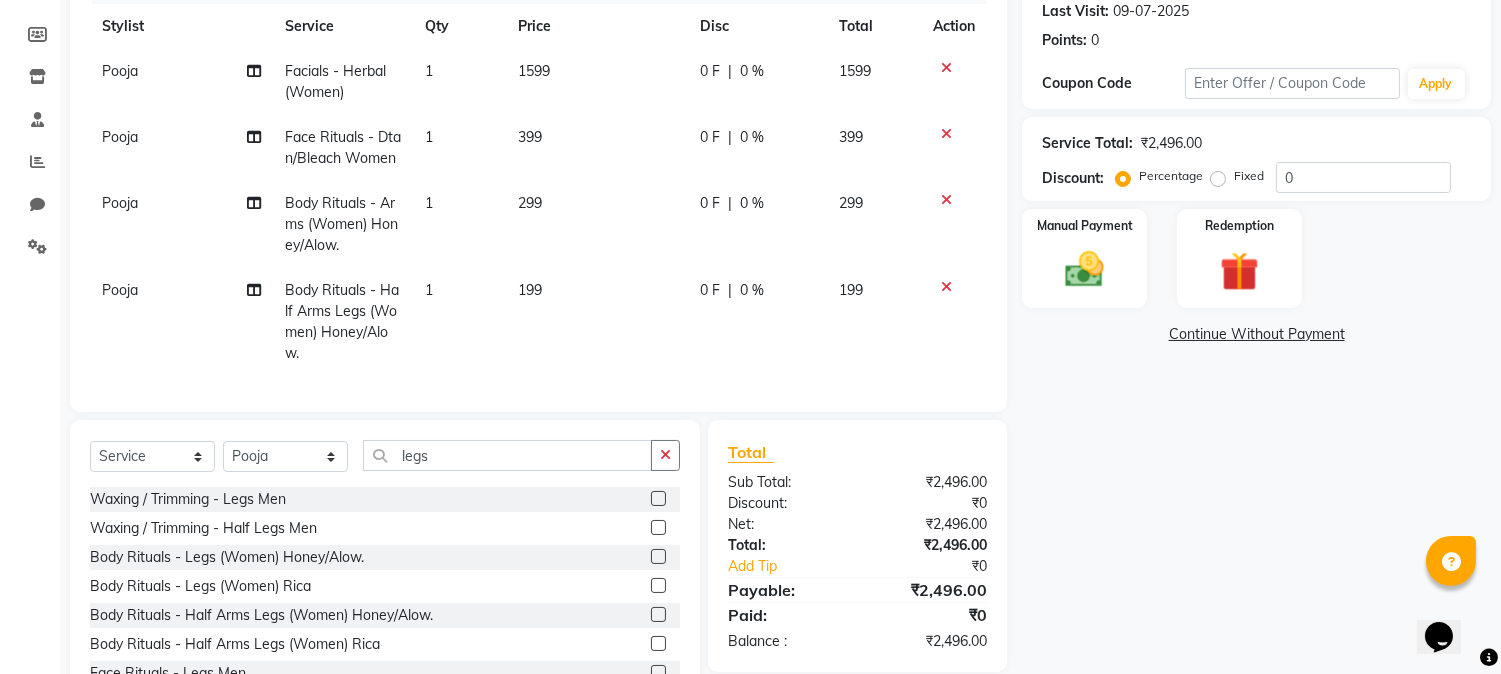 click on "199" 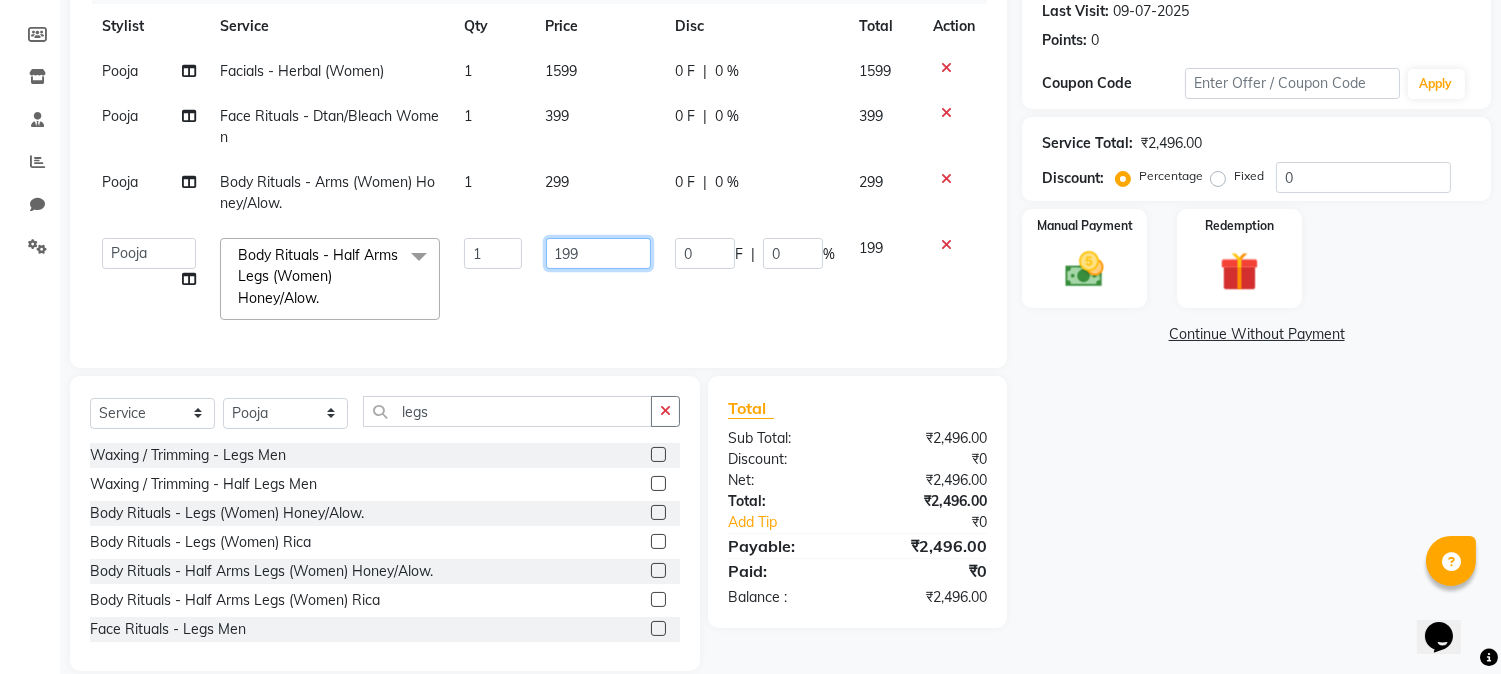 click on "199" 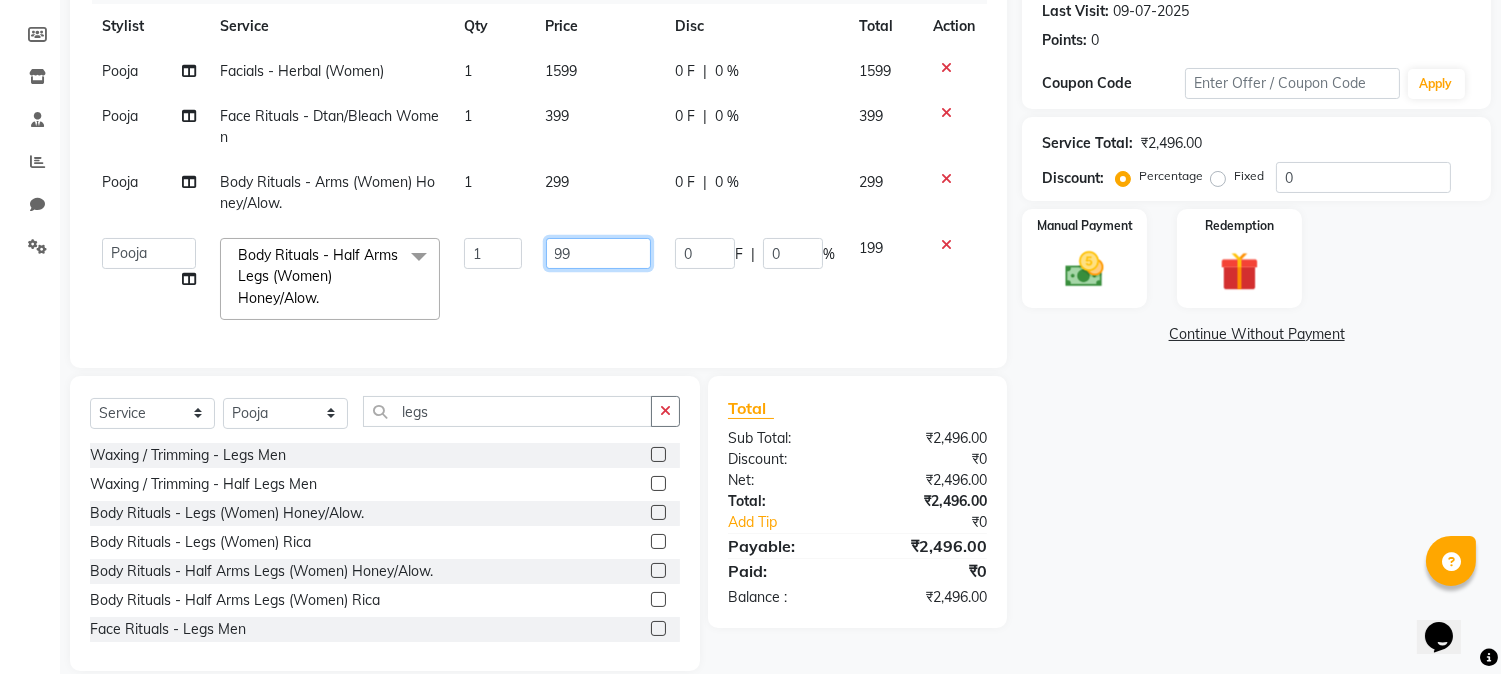 type on "299" 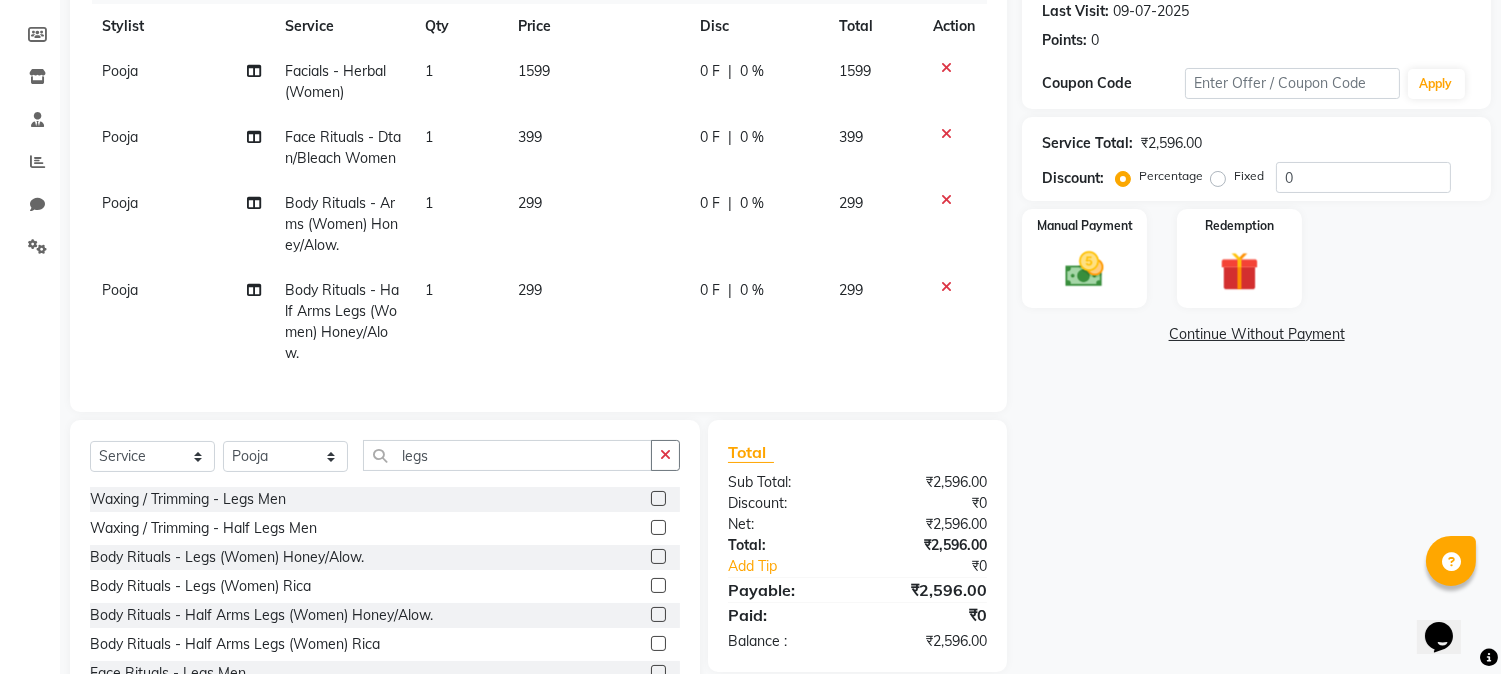 click on "Name: [FIRST] Membership: No Active Membership Total Visits: 2 Card on file: 0 Last Visit: [DATE] Points: 0 Coupon Code Apply Service Total: ₹2,596.00 Discount: Percentage Fixed 0 Manual Payment Redemption Continue Without Payment" 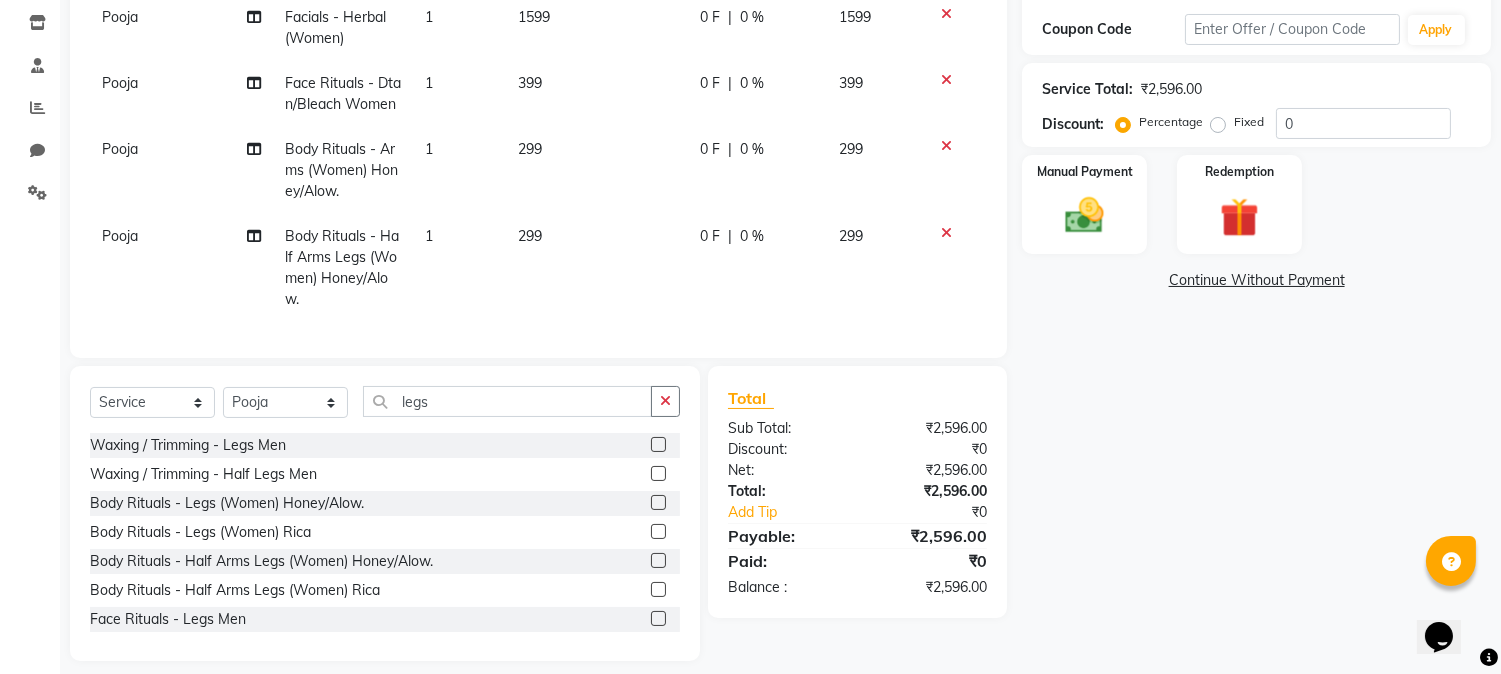scroll, scrollTop: 388, scrollLeft: 0, axis: vertical 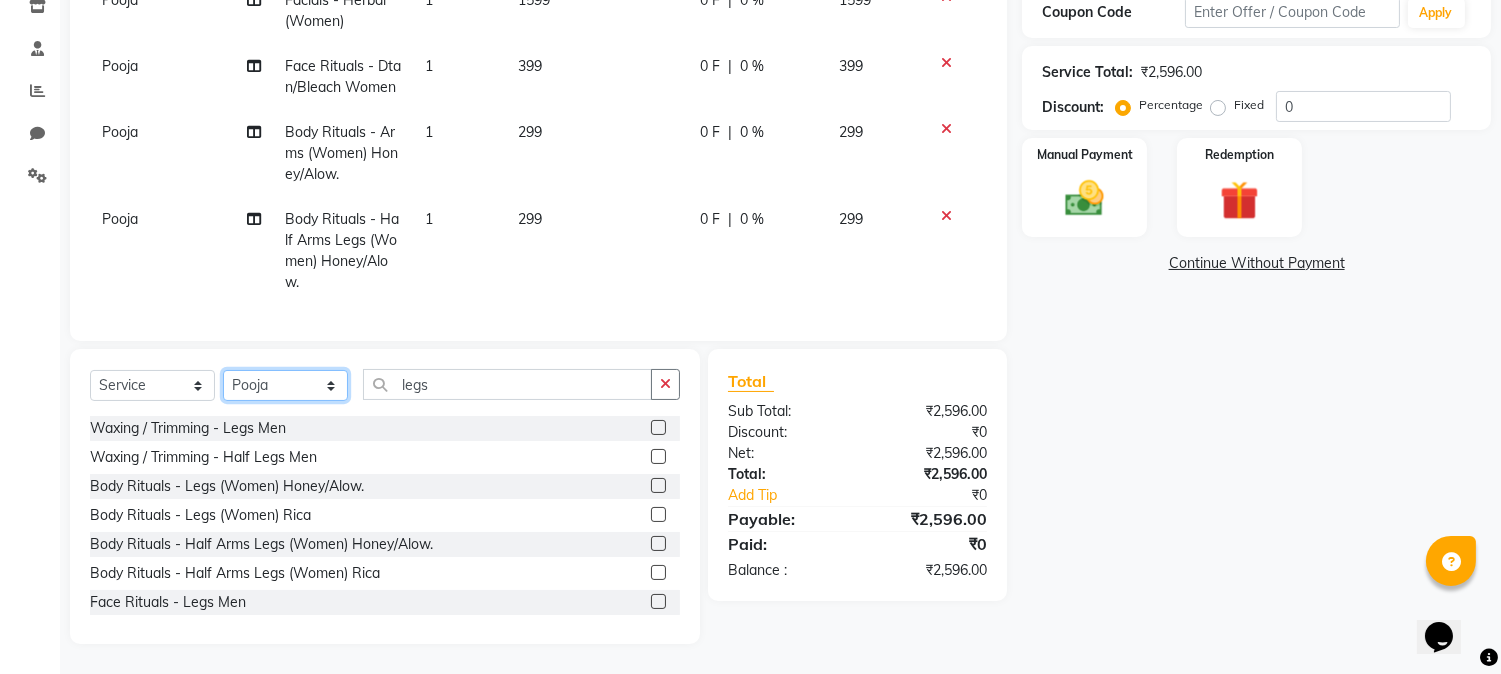 click on "Select Stylist [PERSON] [PERSON] [PERSON] [PERSON] [PERSON] [PERSON] [PERSON]" 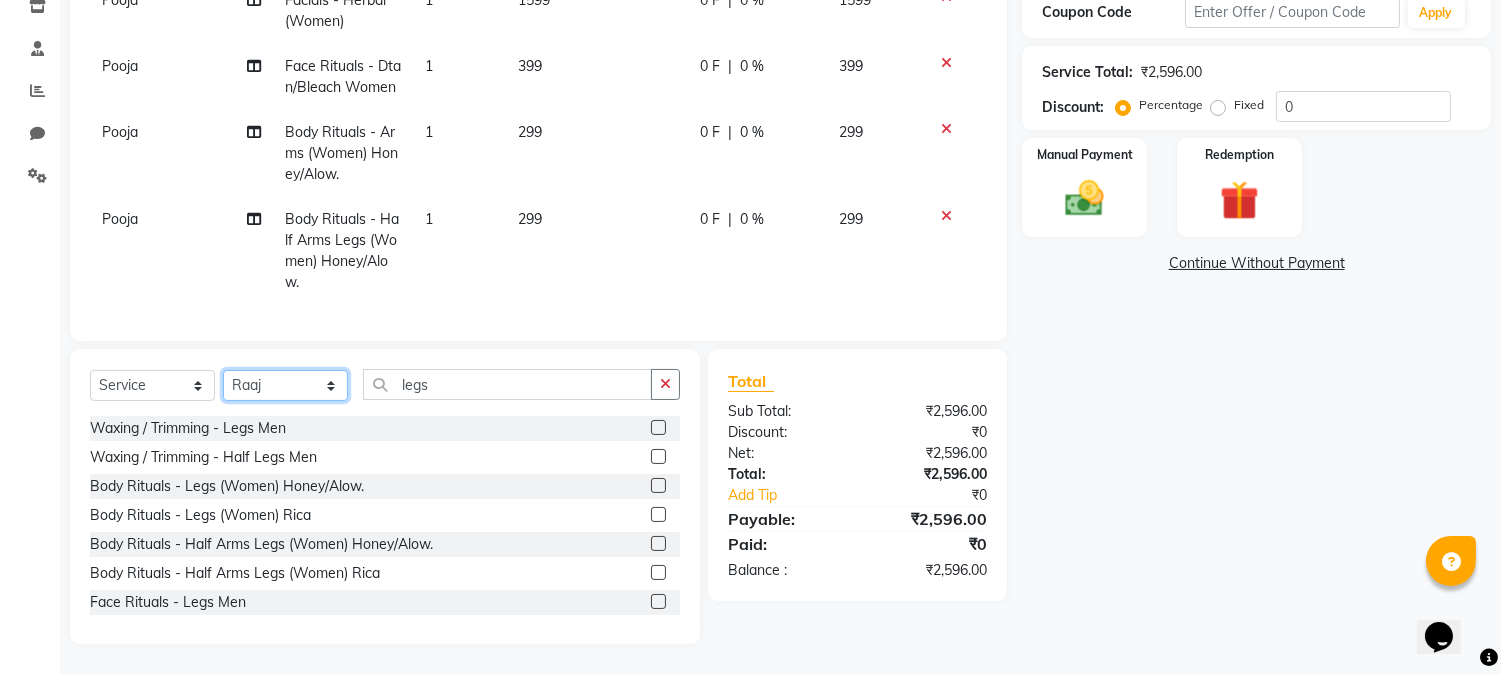 click on "Select Stylist [PERSON] [PERSON] [PERSON] [PERSON] [PERSON] [PERSON] [PERSON]" 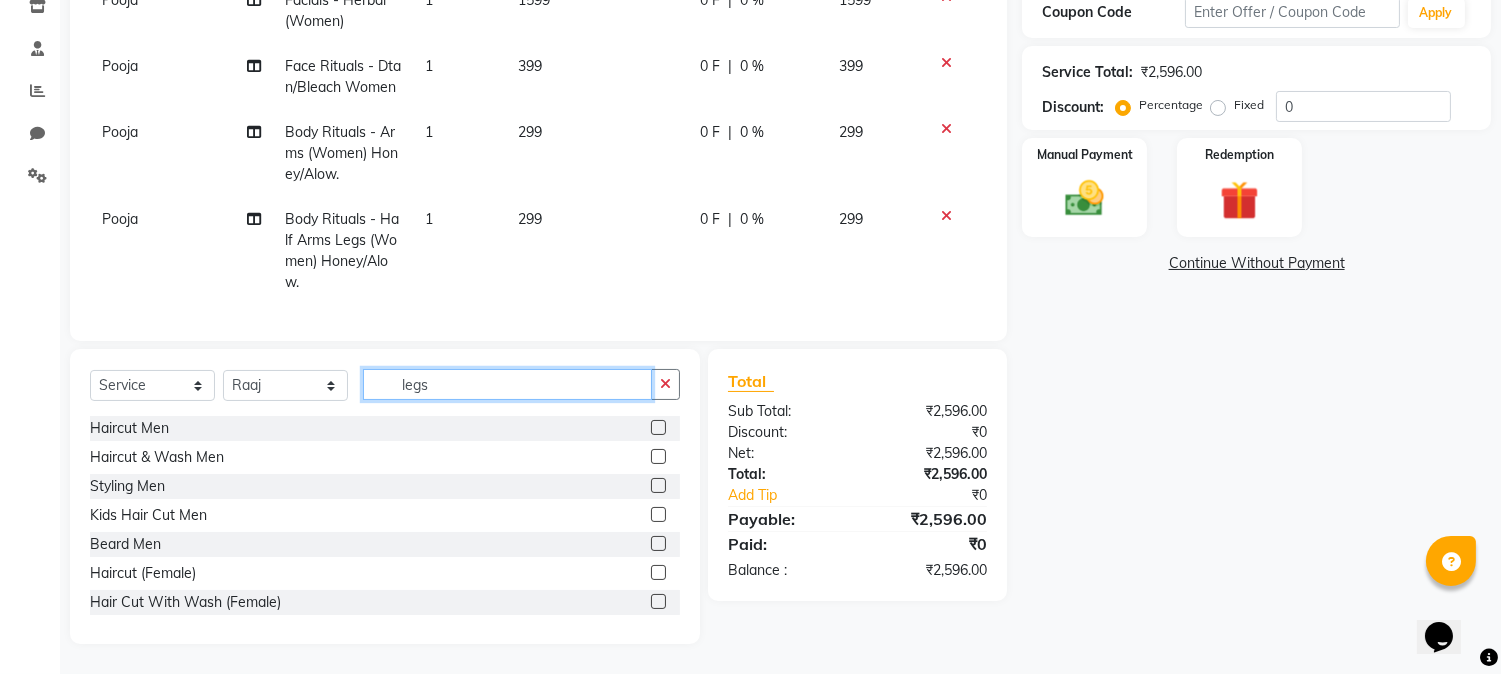 click on "legs" 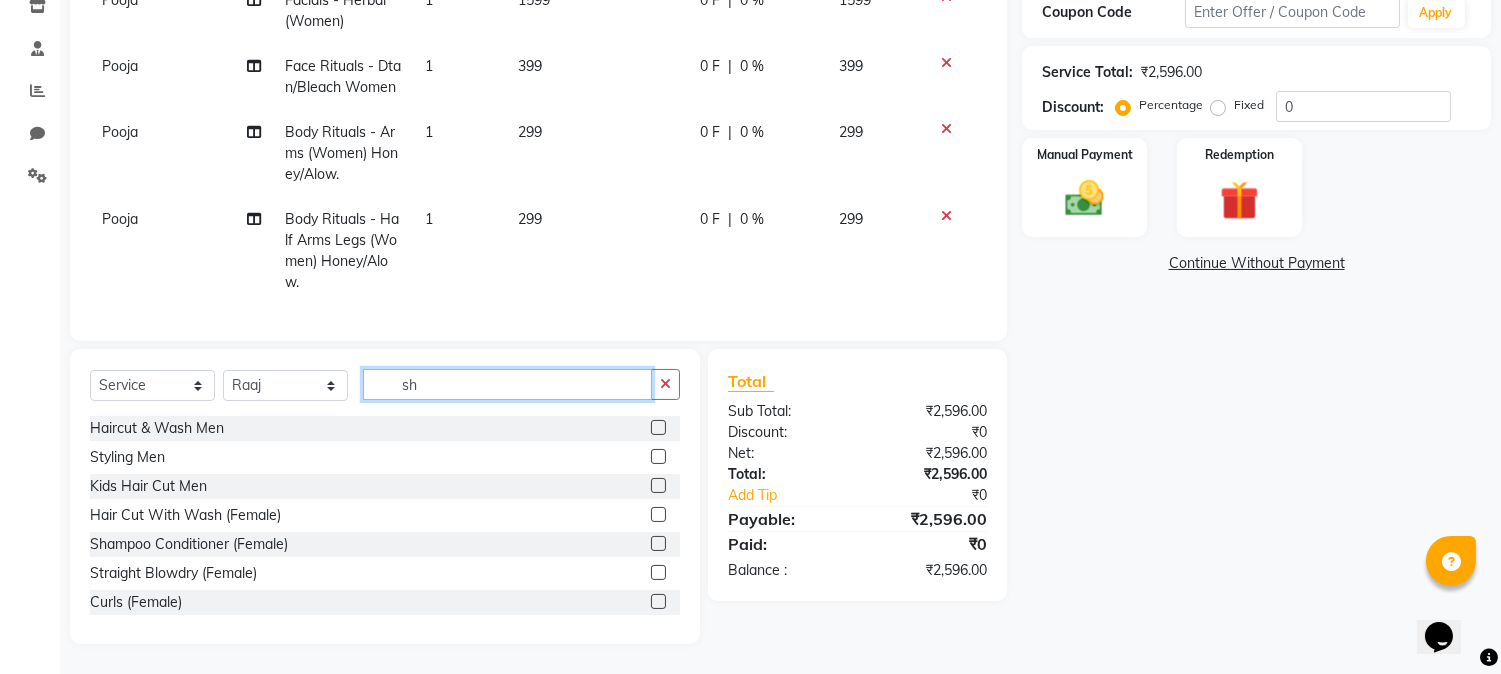 scroll, scrollTop: 346, scrollLeft: 0, axis: vertical 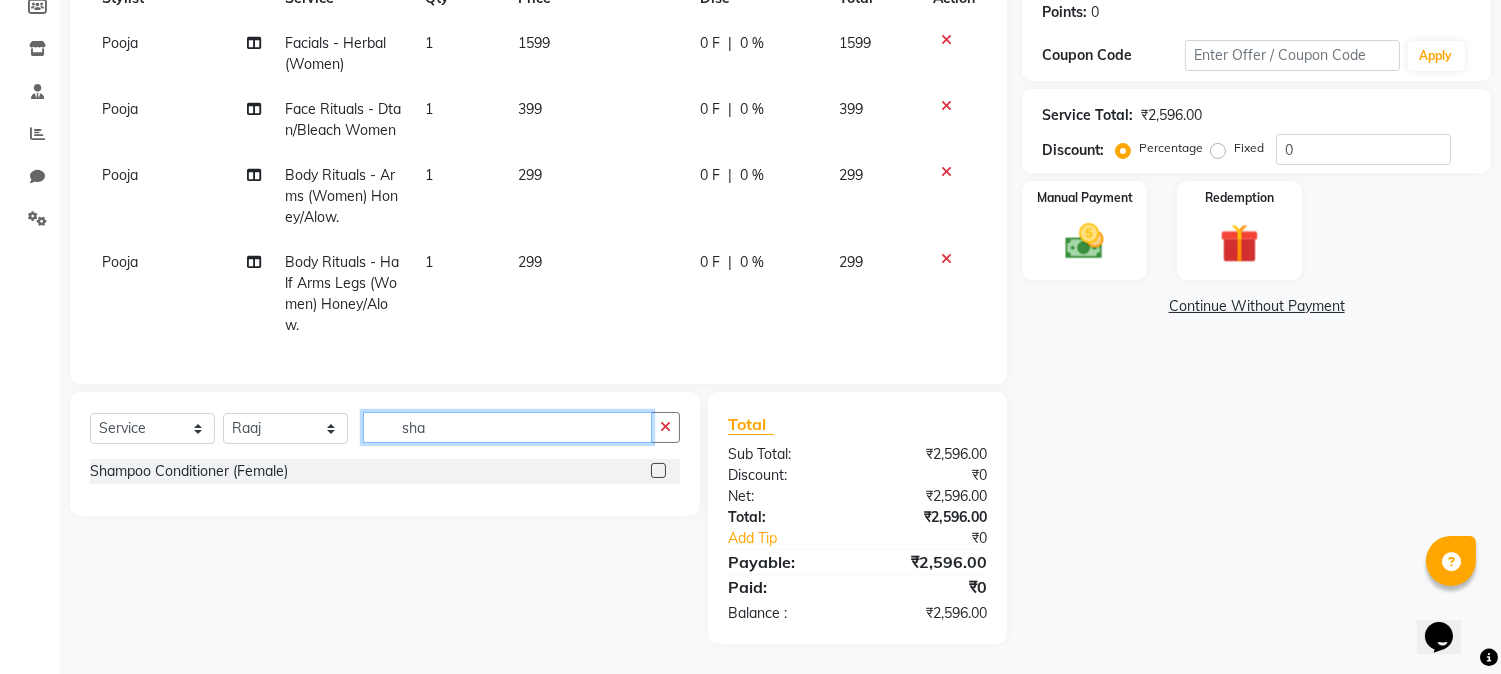 type on "sha" 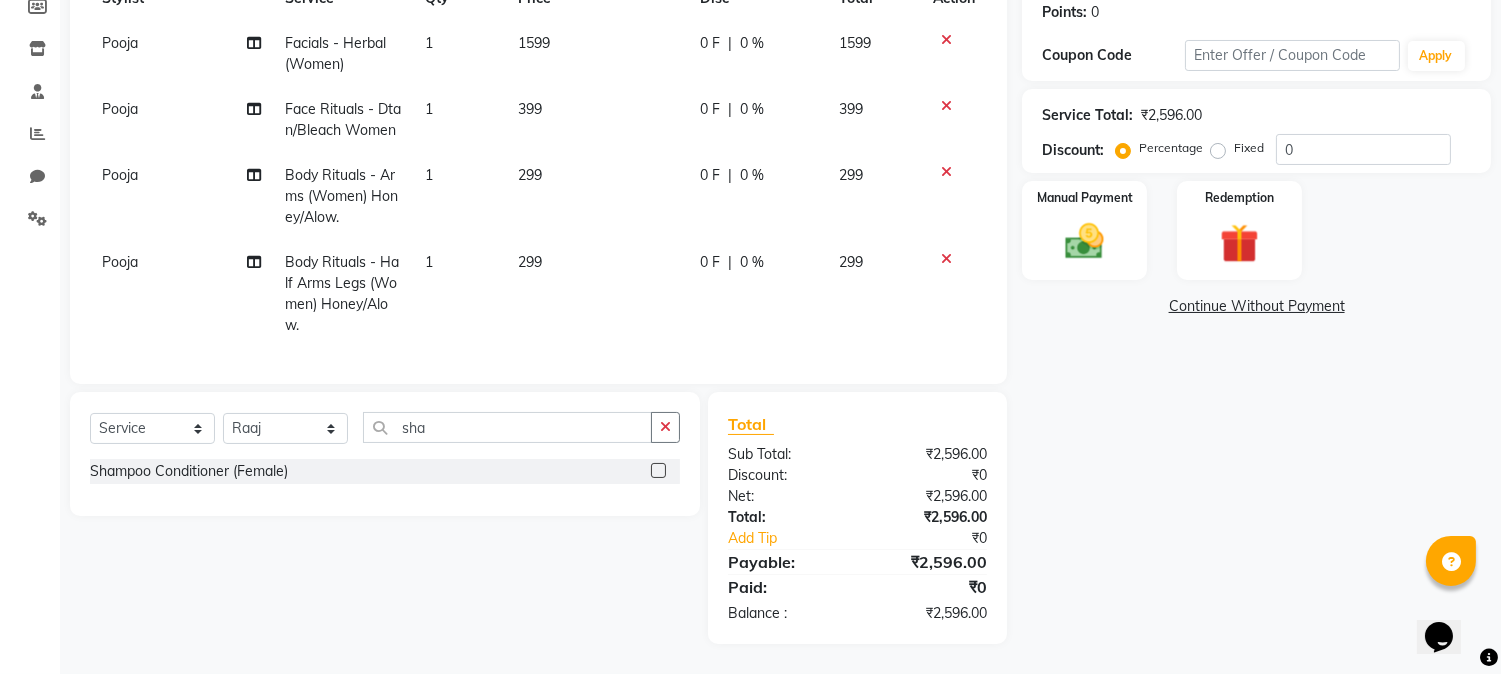 click 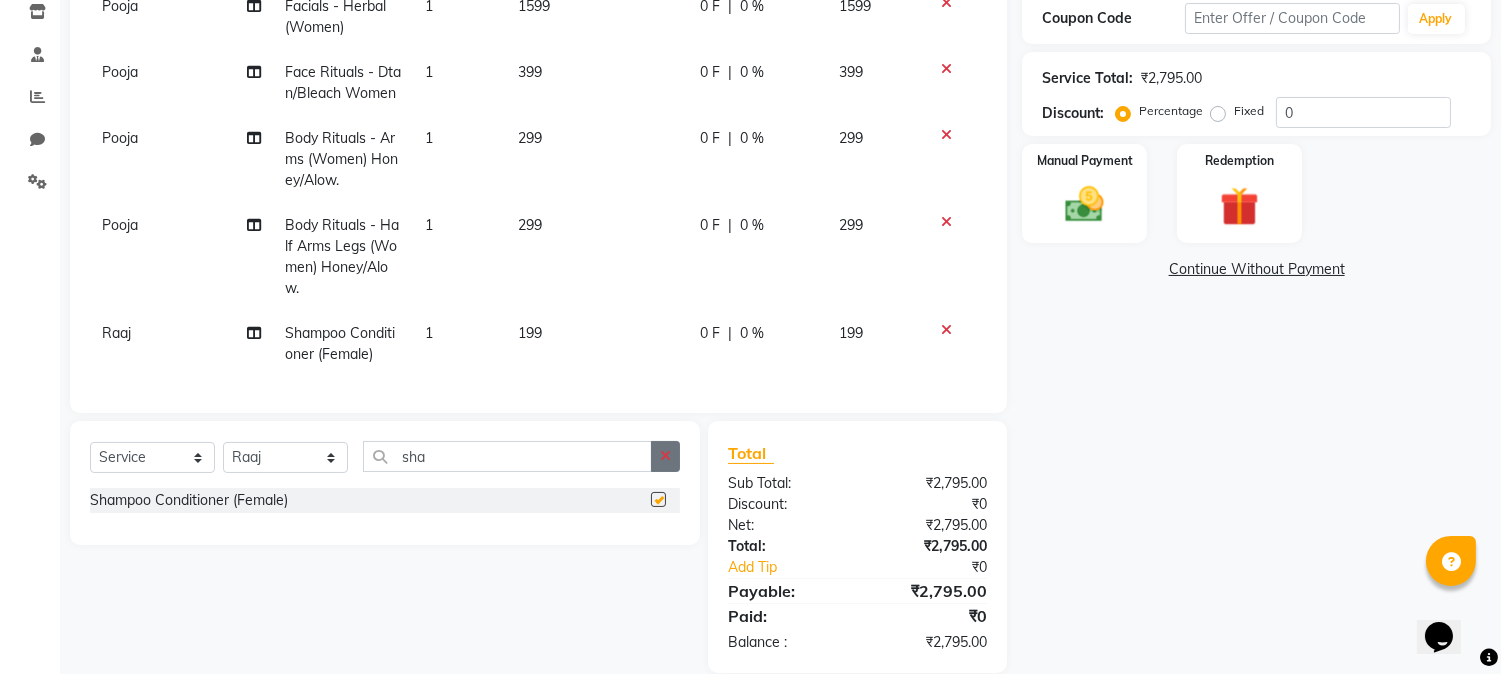 checkbox on "false" 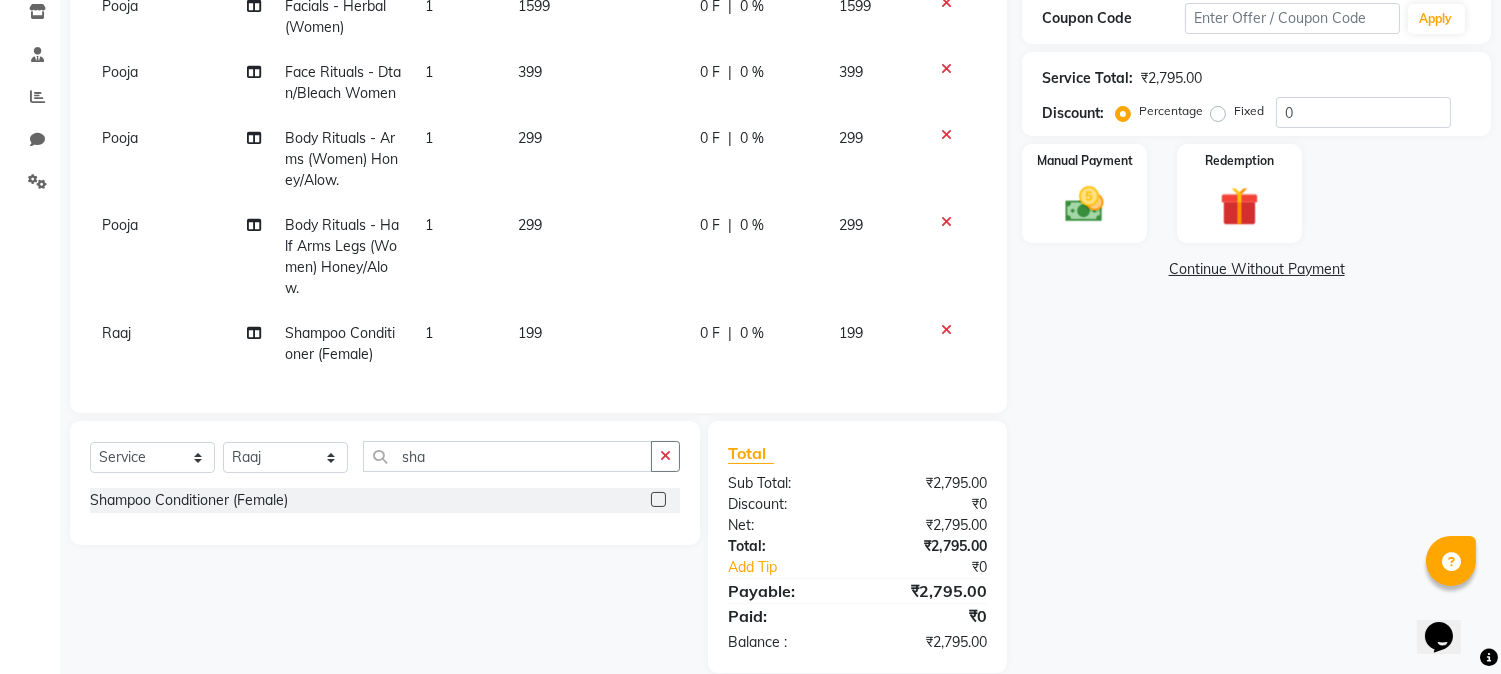 scroll, scrollTop: 28, scrollLeft: 0, axis: vertical 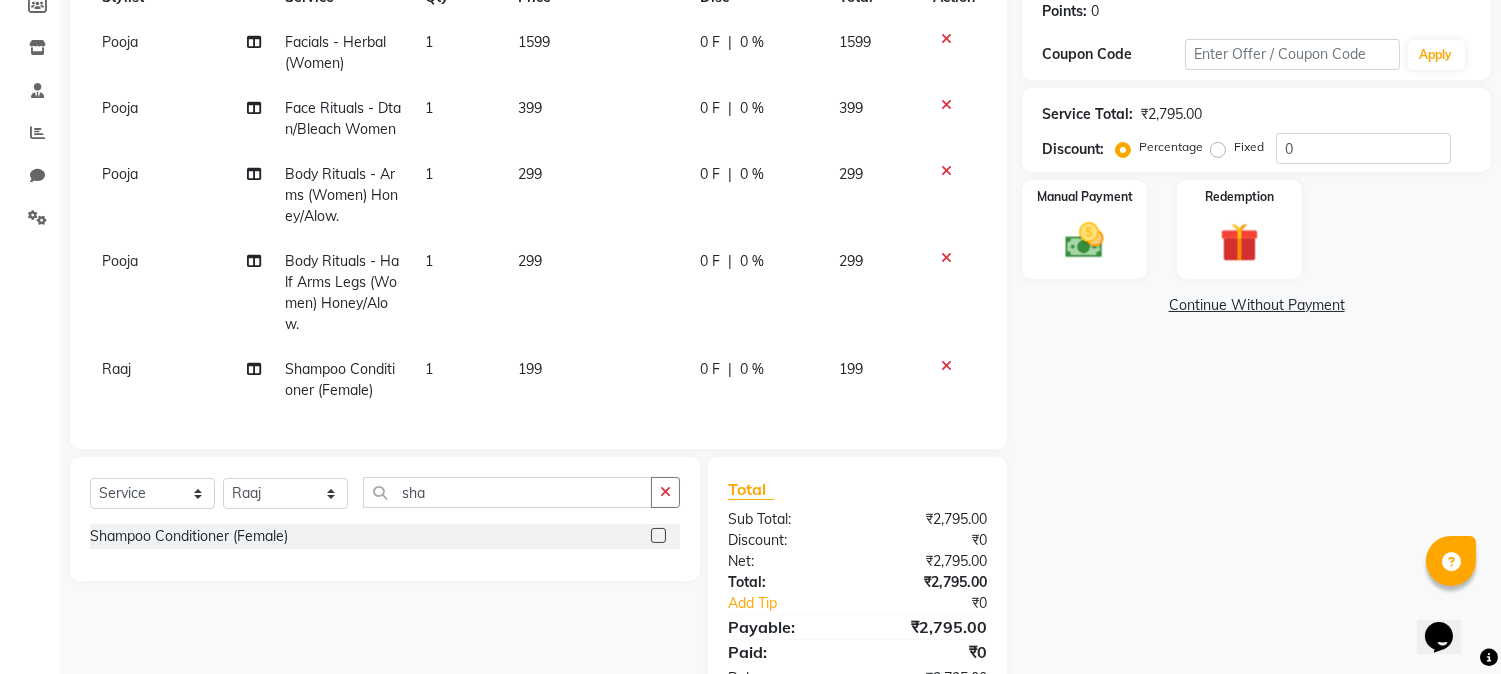 select on "67316" 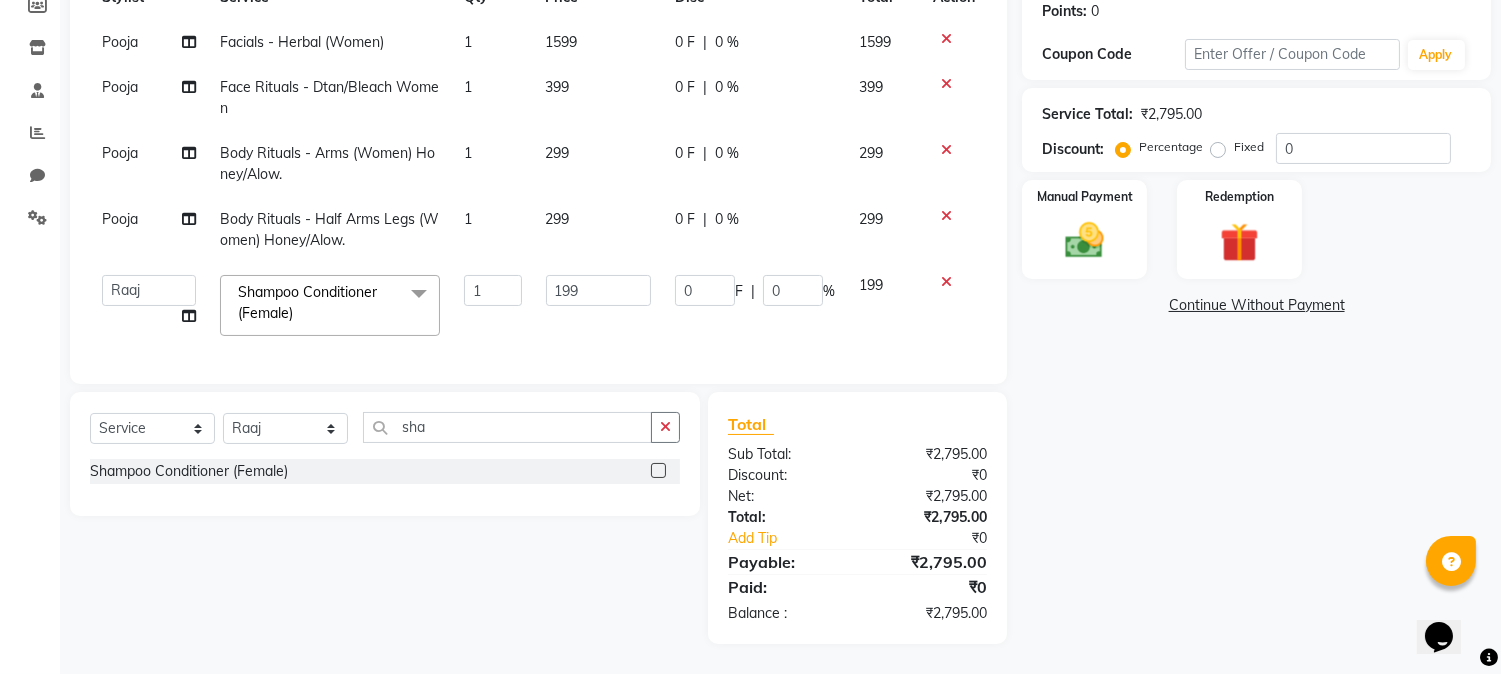 scroll, scrollTop: 326, scrollLeft: 0, axis: vertical 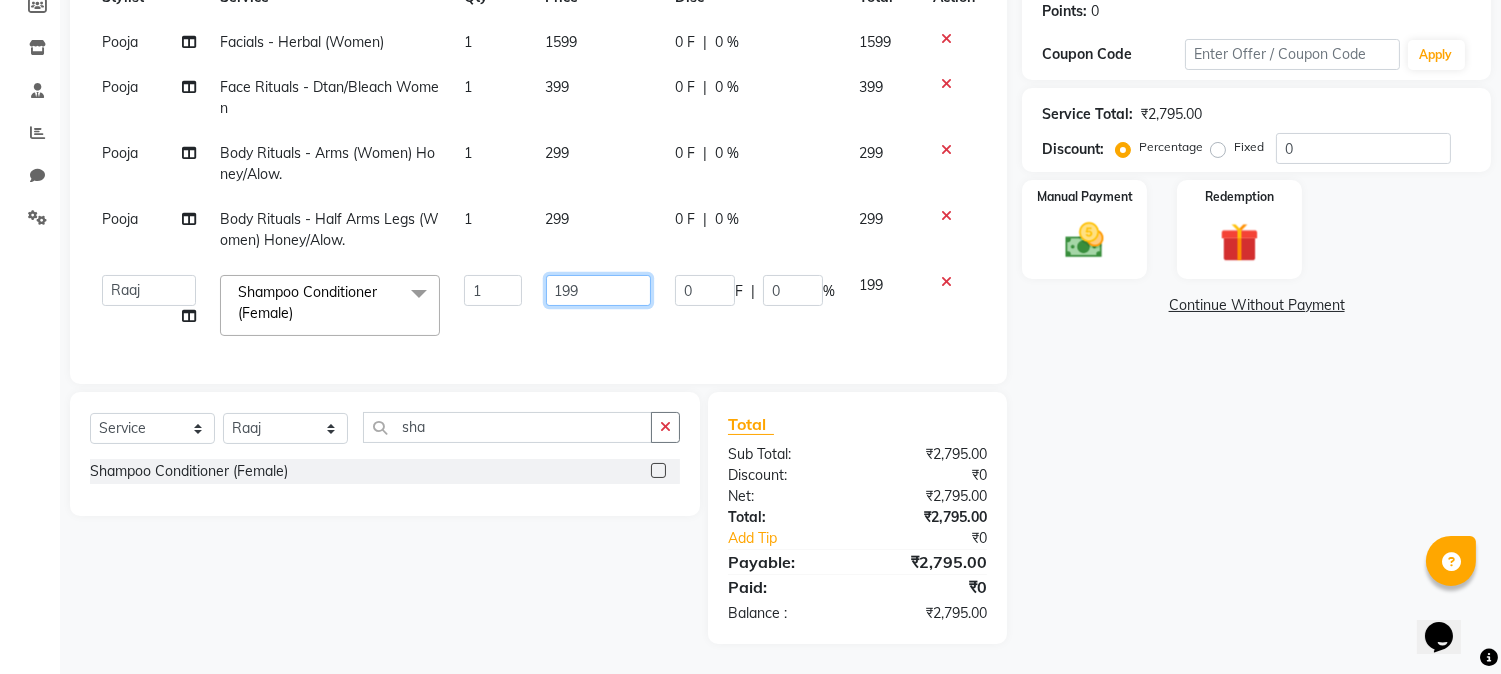 click on "199" 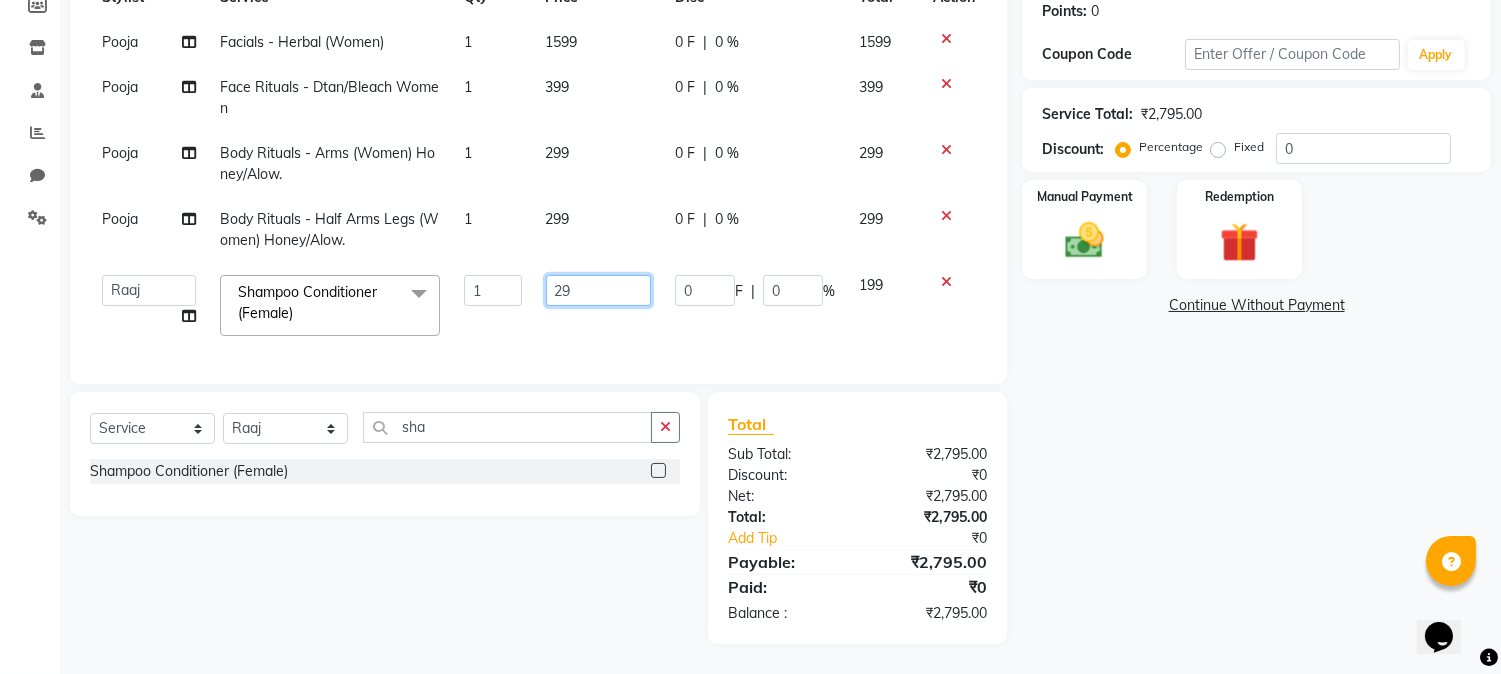 type on "249" 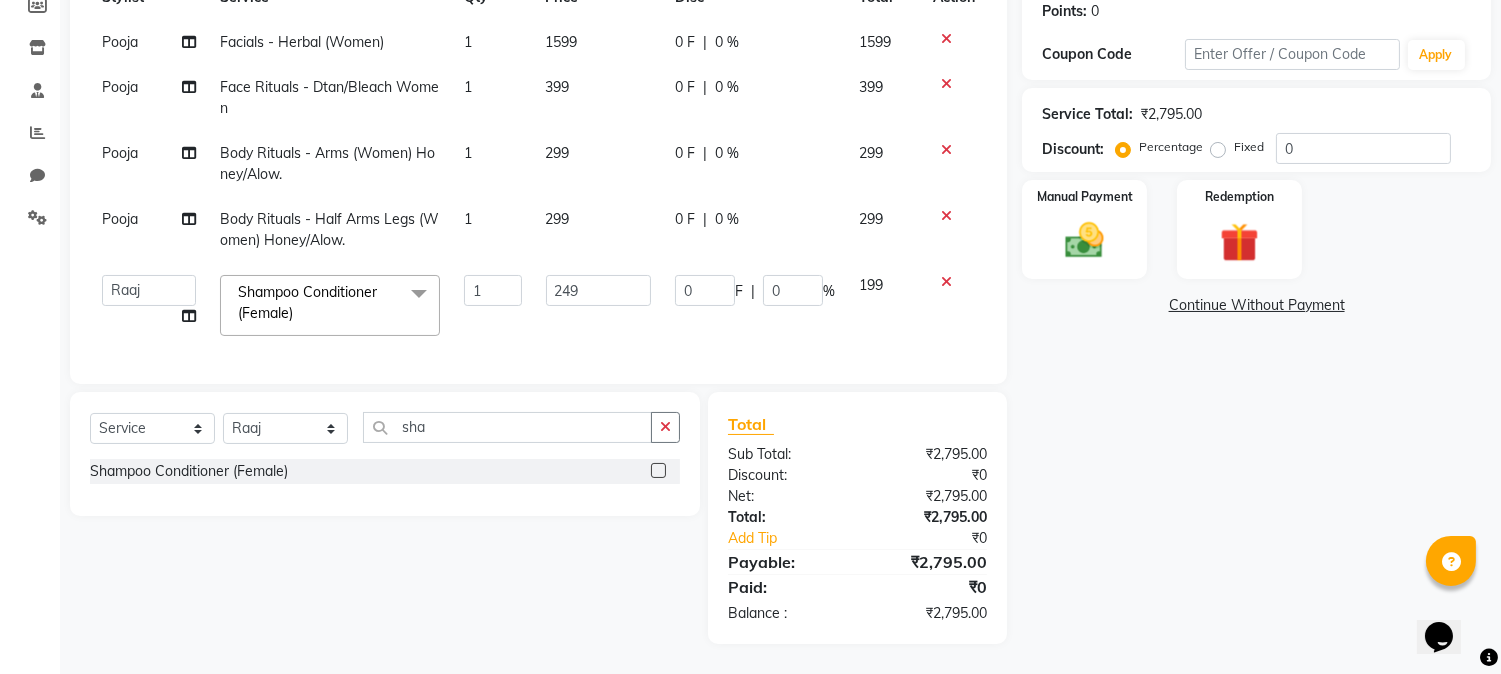 click on "Name: [FIRST] Membership: No Active Membership Total Visits: 2 Card on file: 0 Last Visit: [DATE] Points: 0 Coupon Code Apply Service Total: ₹2,795.00 Discount: Percentage Fixed 0 Manual Payment Redemption Continue Without Payment" 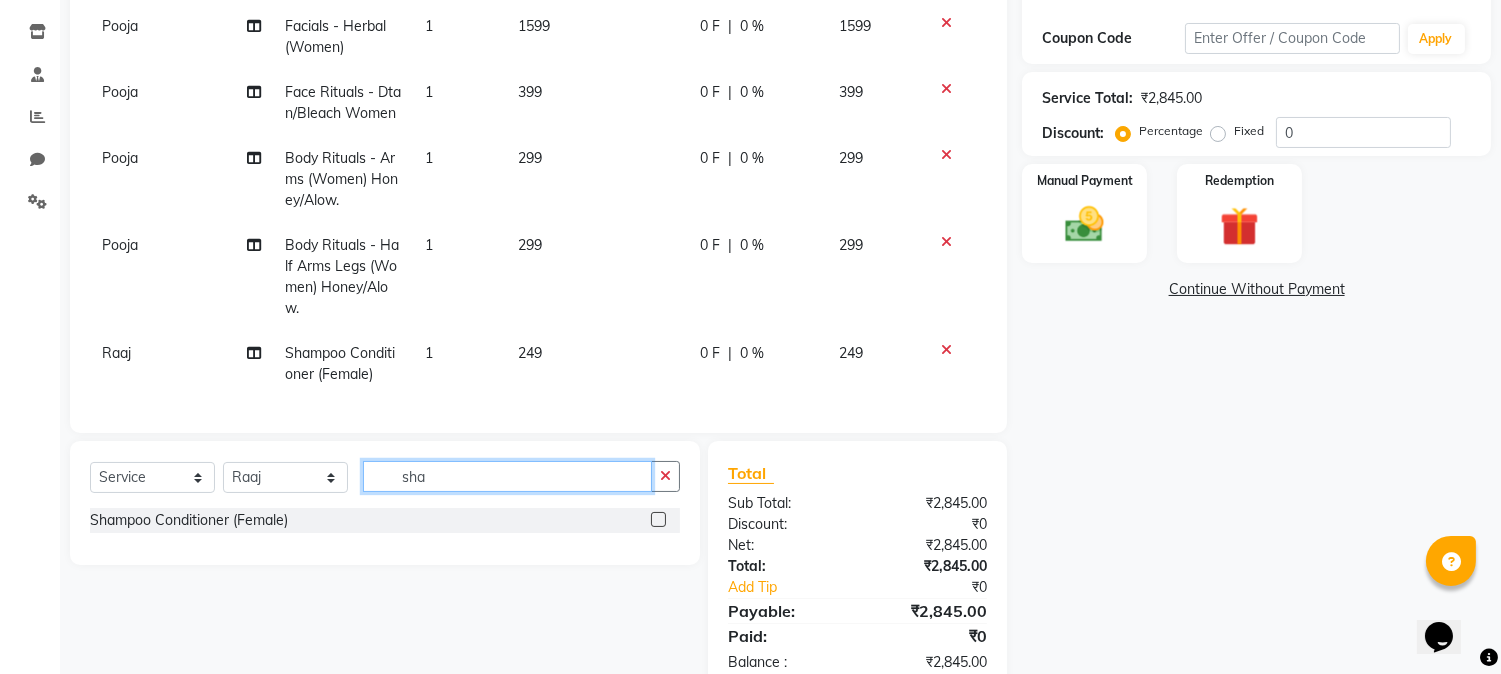 click on "sha" 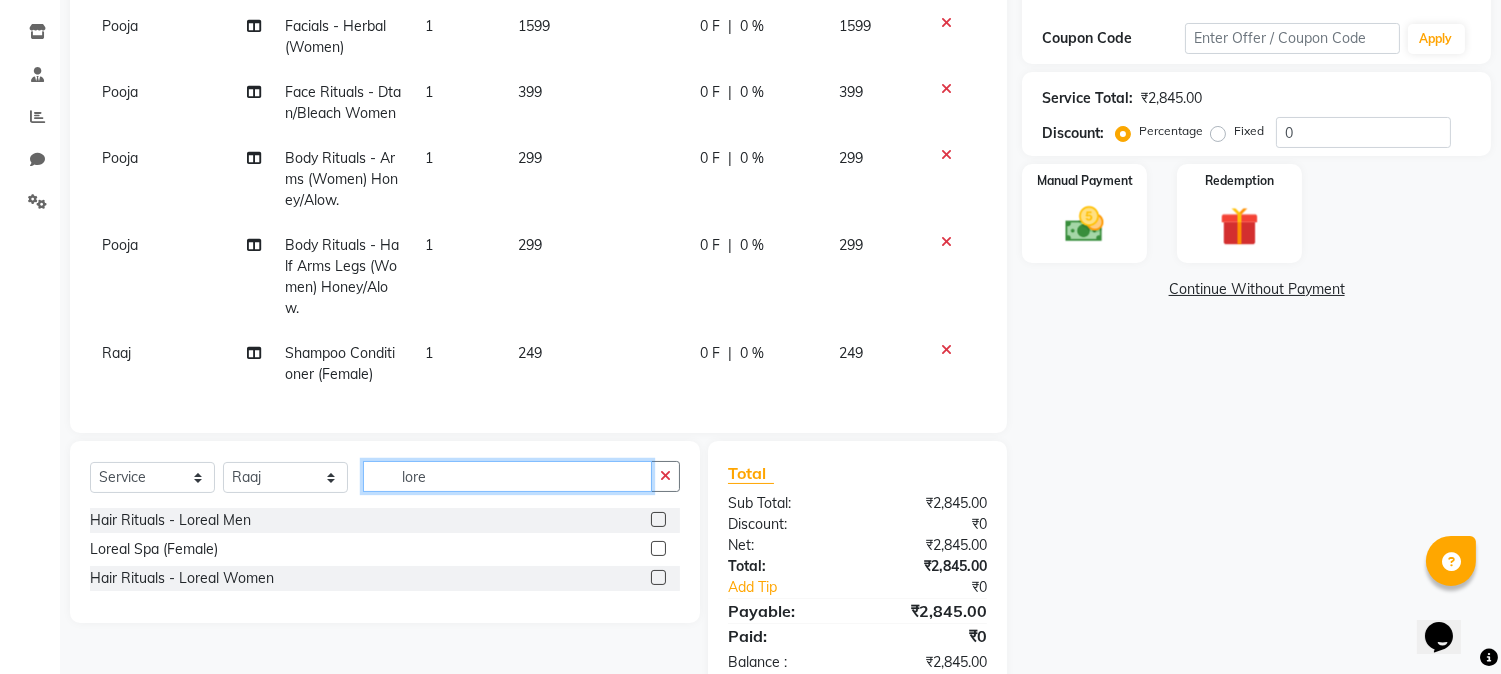 type on "lore" 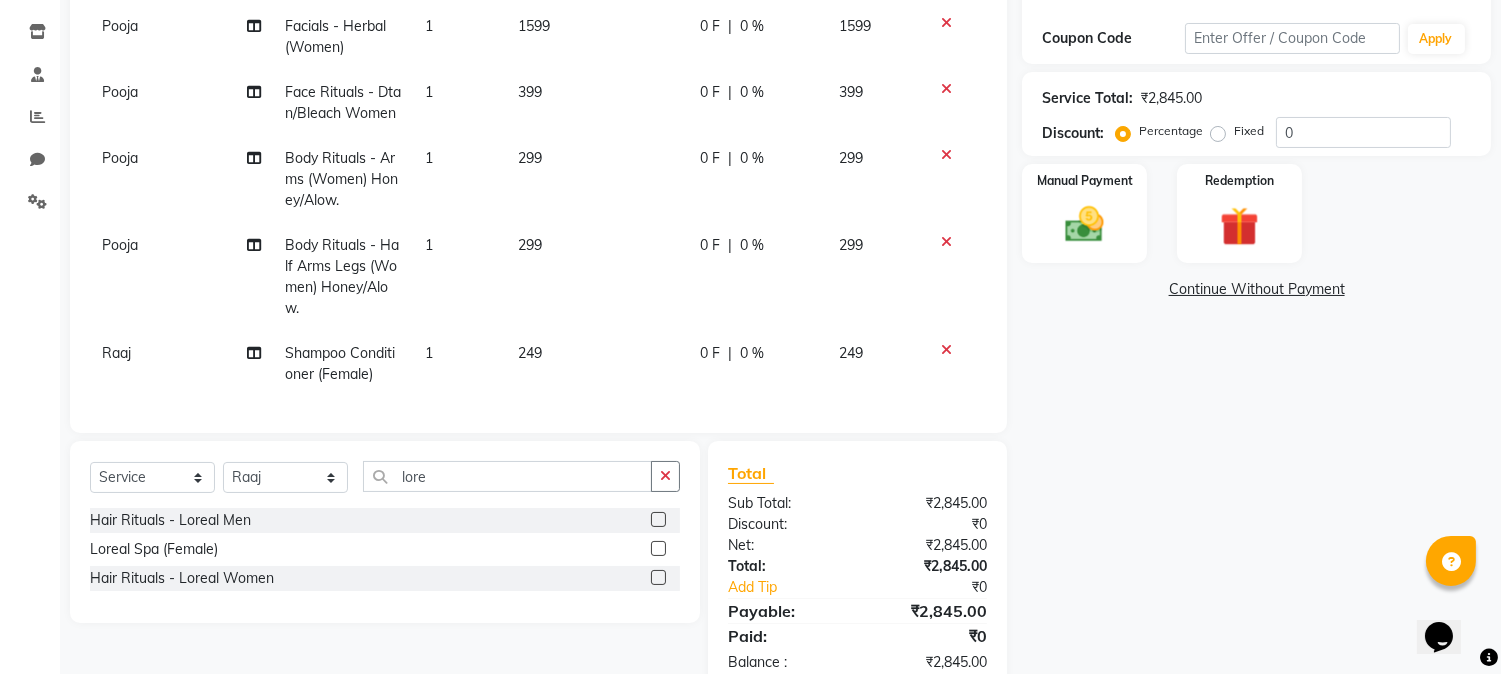 click 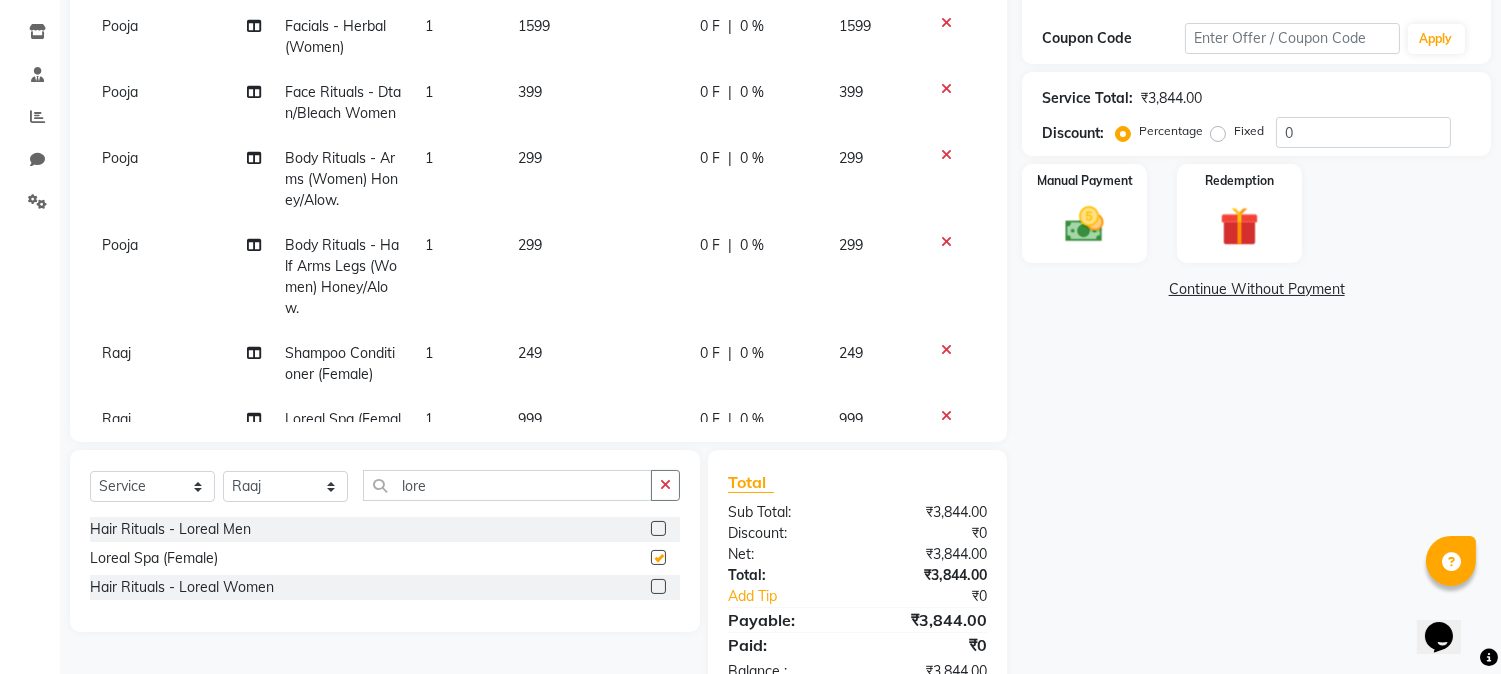 checkbox on "false" 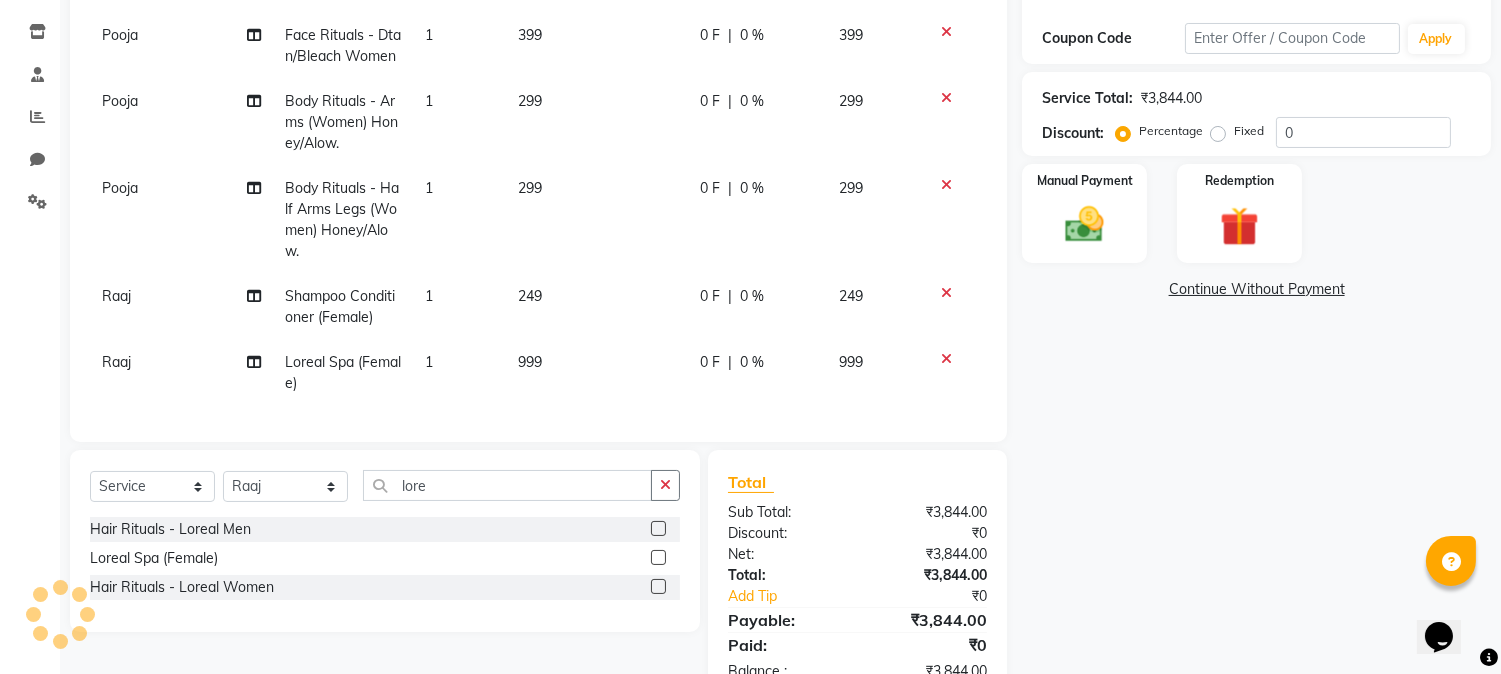 scroll, scrollTop: 94, scrollLeft: 0, axis: vertical 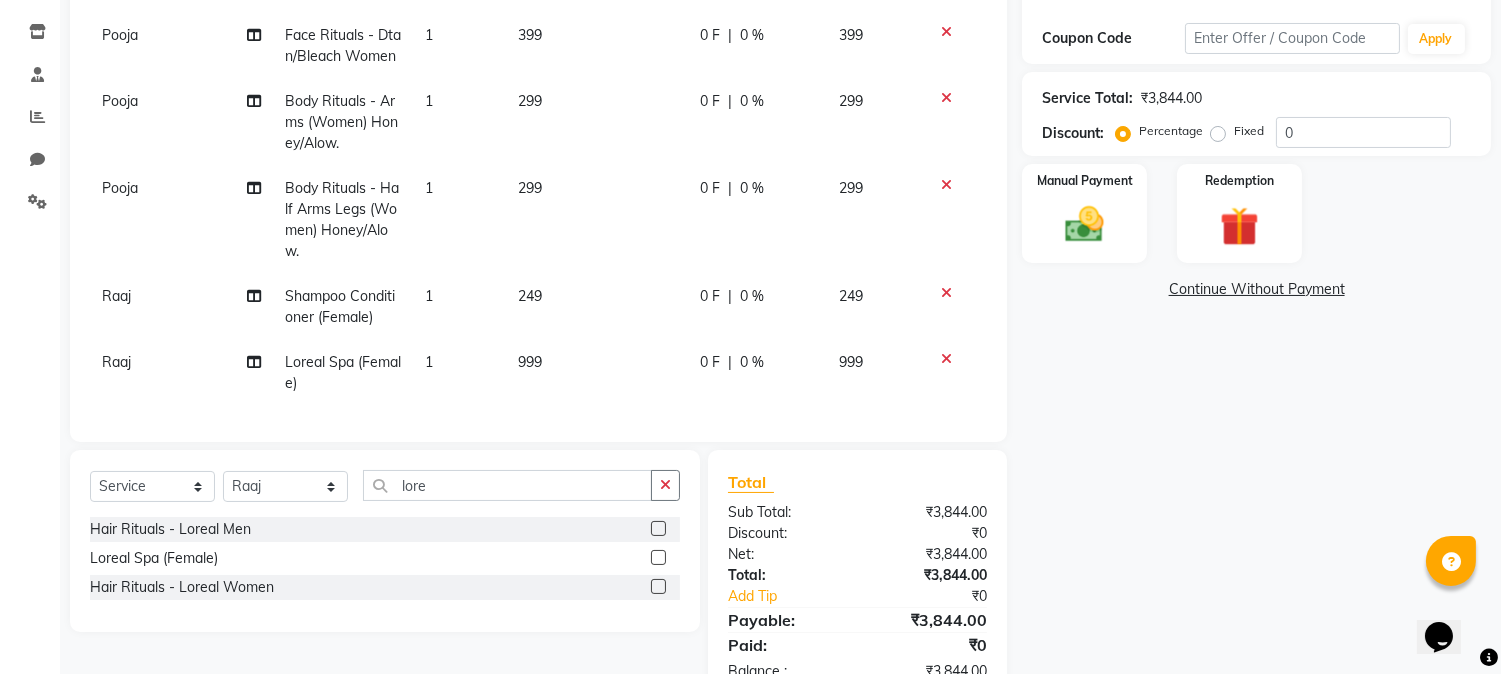 click on "Select Service Product Membership Package Voucher Prepaid Gift Card Select Stylist [PERSON] [PERSON] [PERSON] [PERSON] [PERSON] [PERSON] [PERSON] lore" 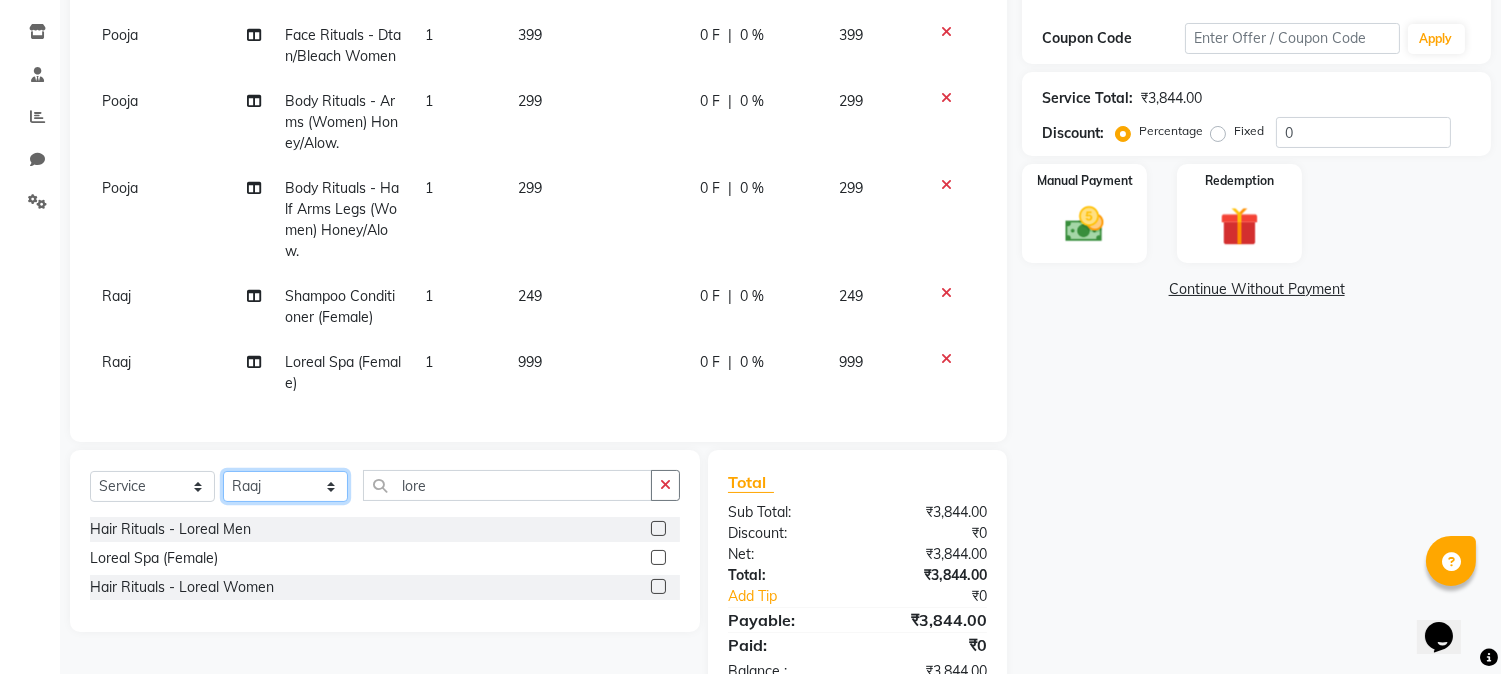 click on "Select Stylist [PERSON] [PERSON] [PERSON] [PERSON] [PERSON] [PERSON] [PERSON]" 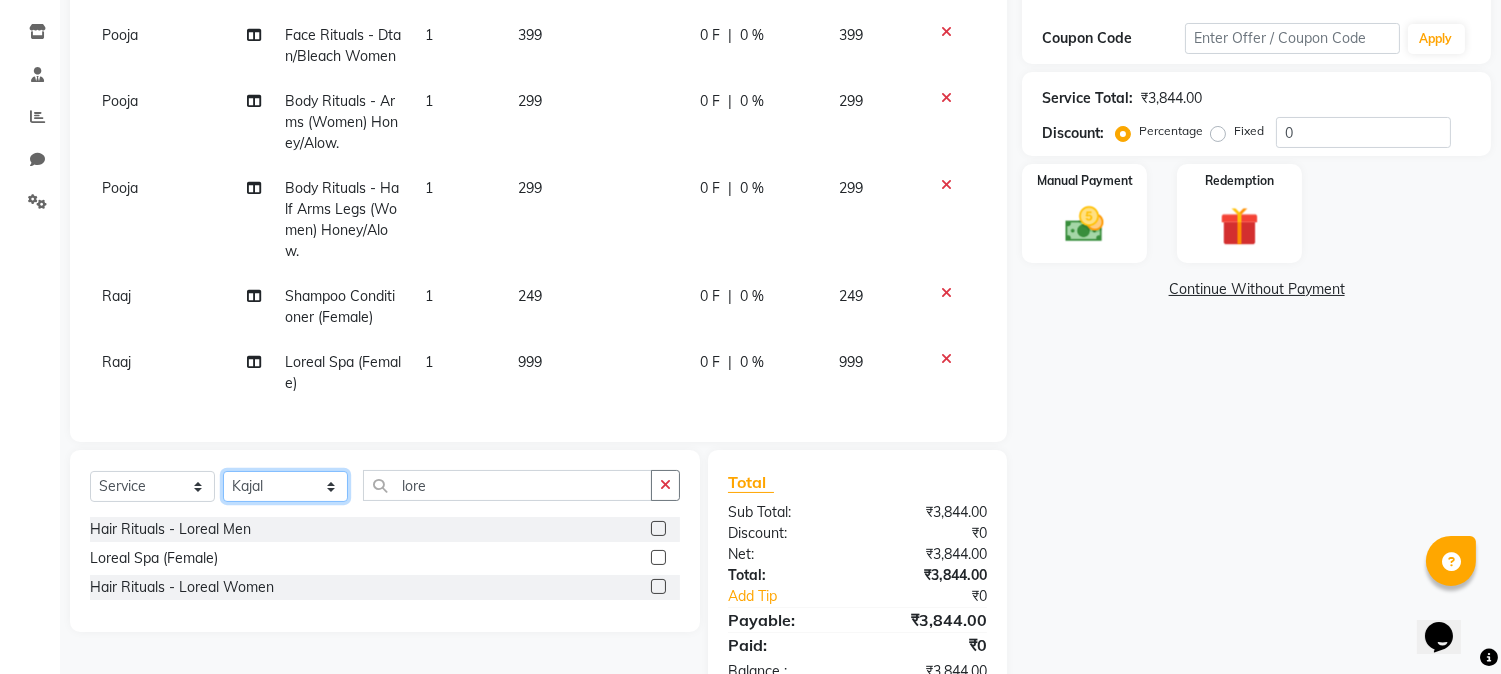 click on "Select Stylist [PERSON] [PERSON] [PERSON] [PERSON] [PERSON] [PERSON] [PERSON]" 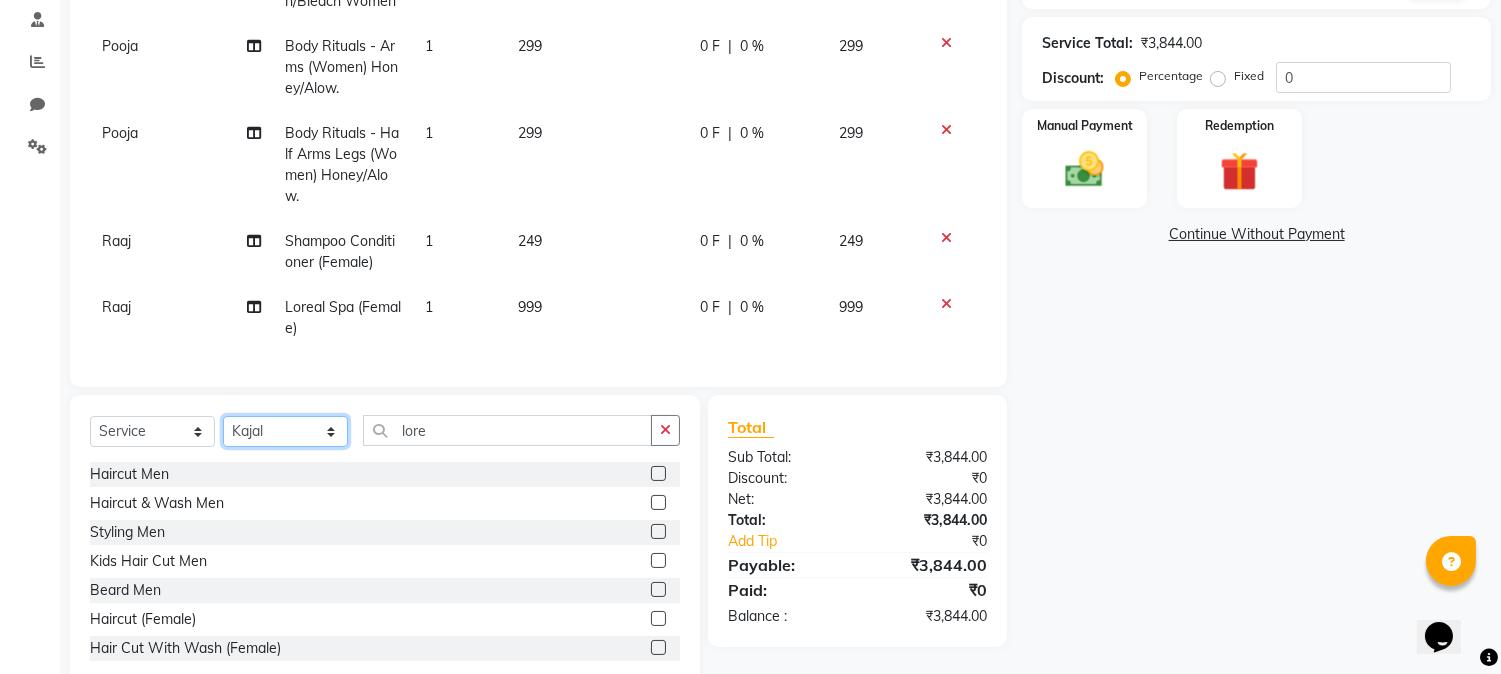 scroll, scrollTop: 426, scrollLeft: 0, axis: vertical 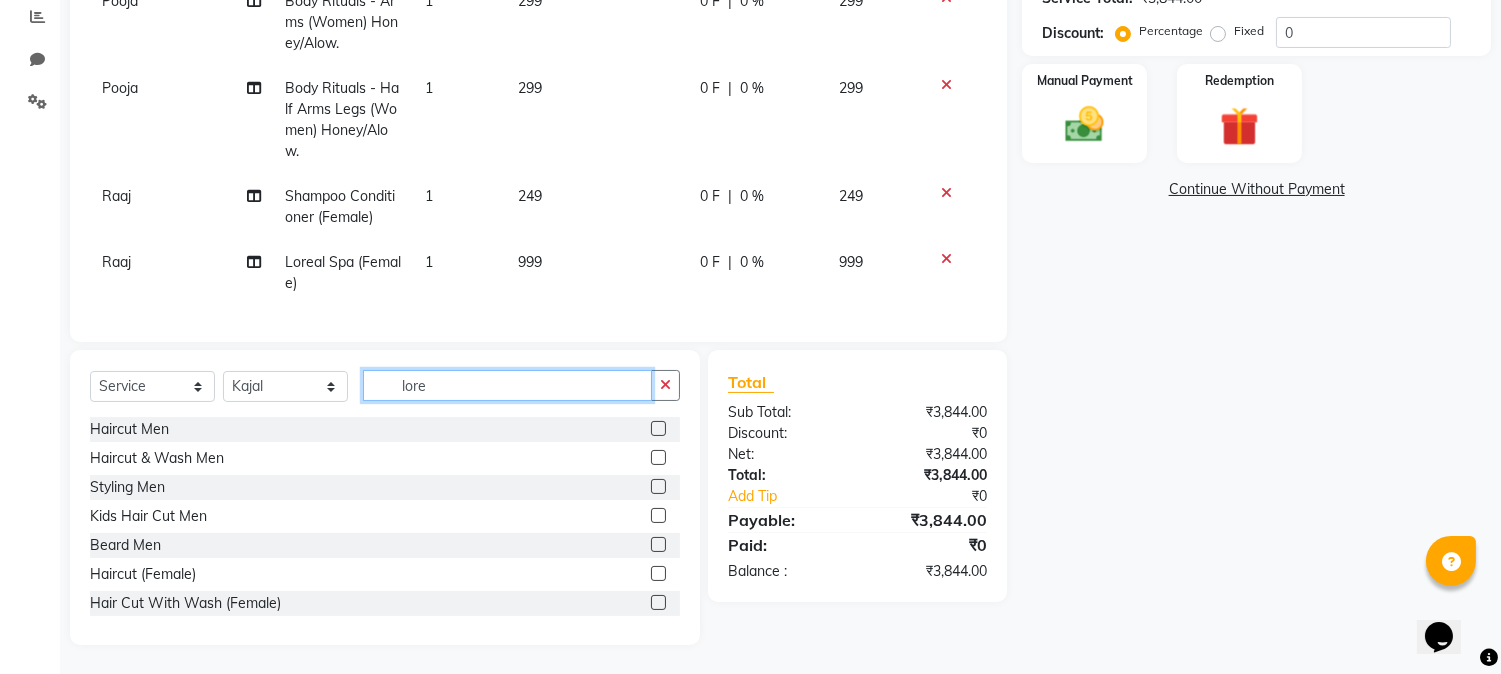 click on "lore" 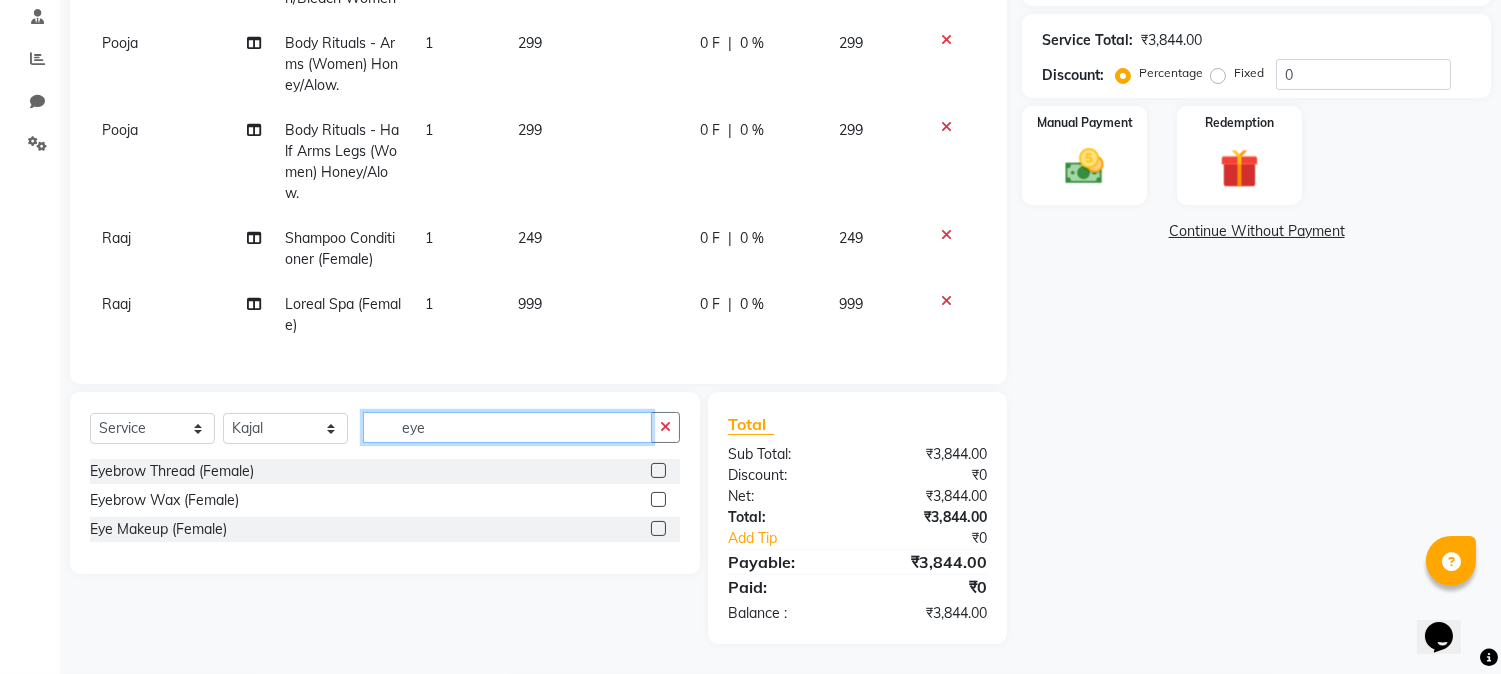 scroll, scrollTop: 384, scrollLeft: 0, axis: vertical 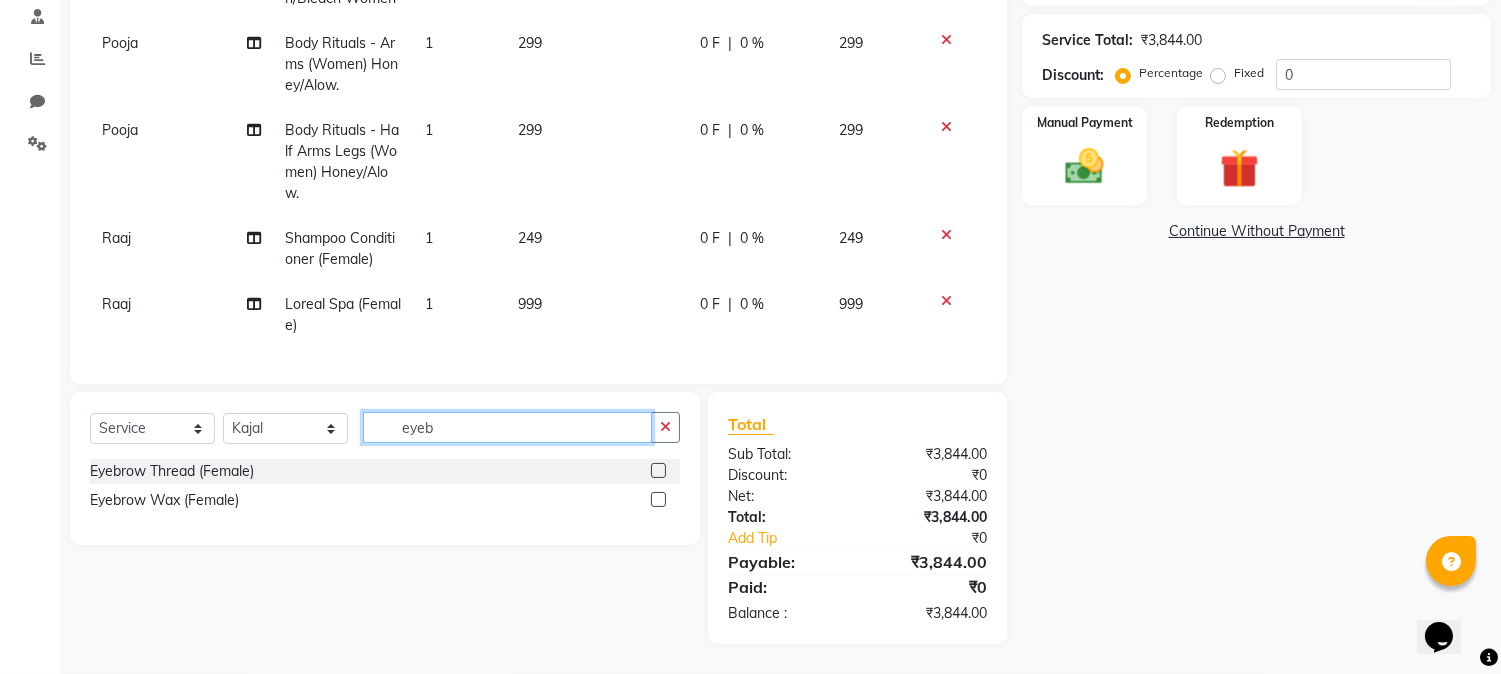 type on "eyeb" 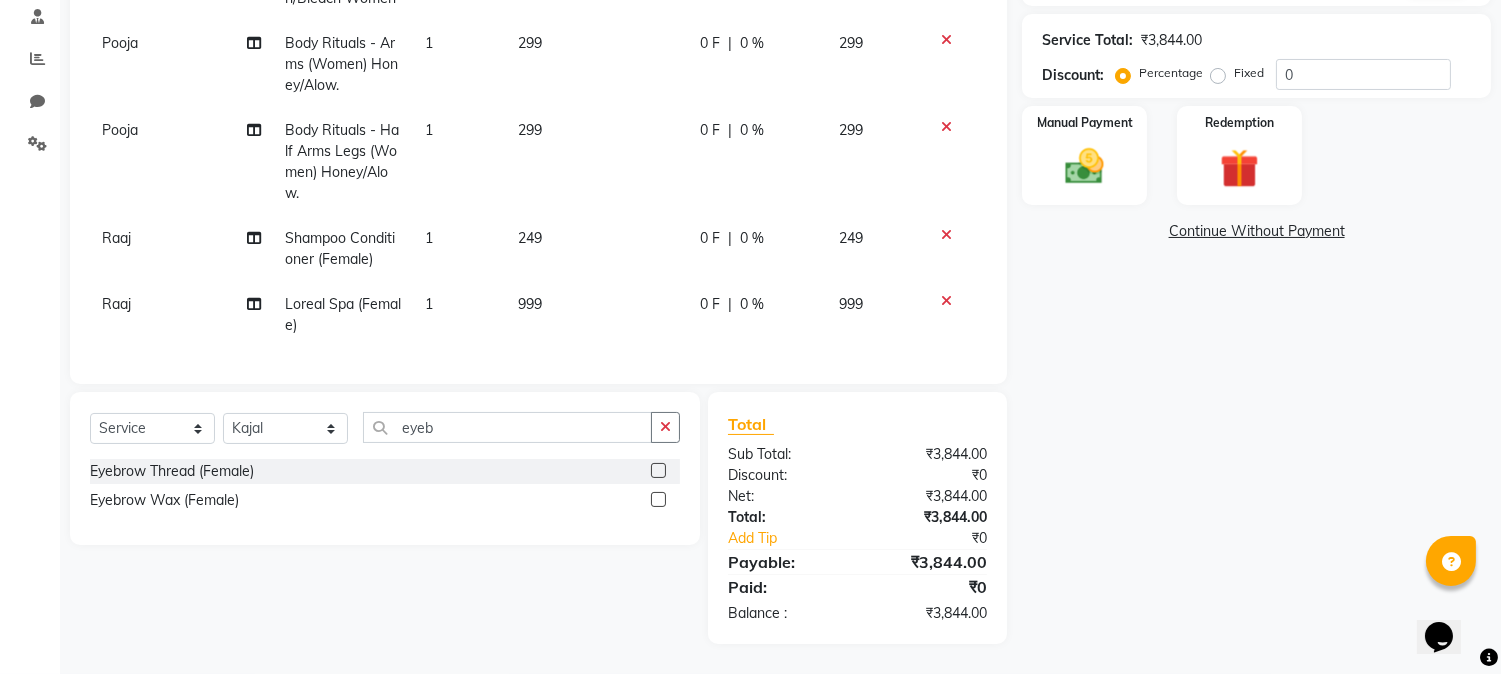 click 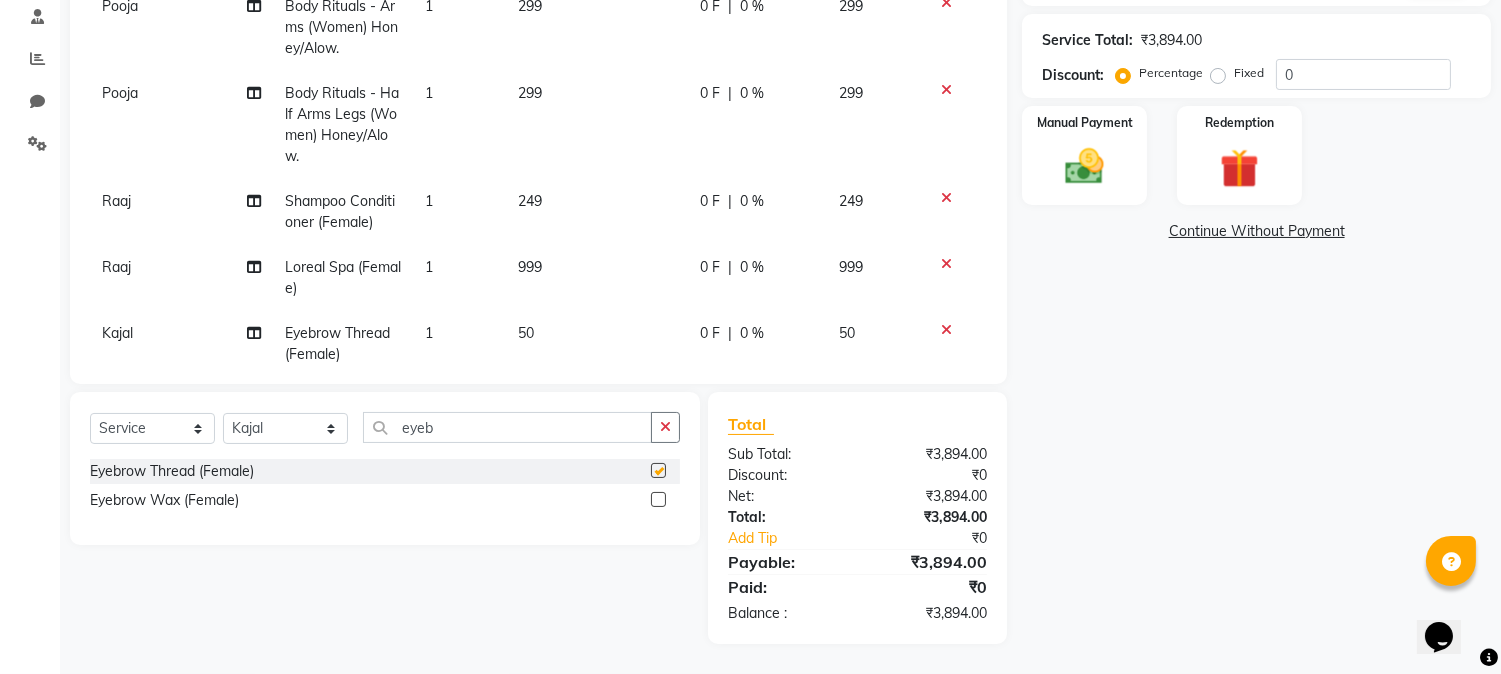 checkbox on "false" 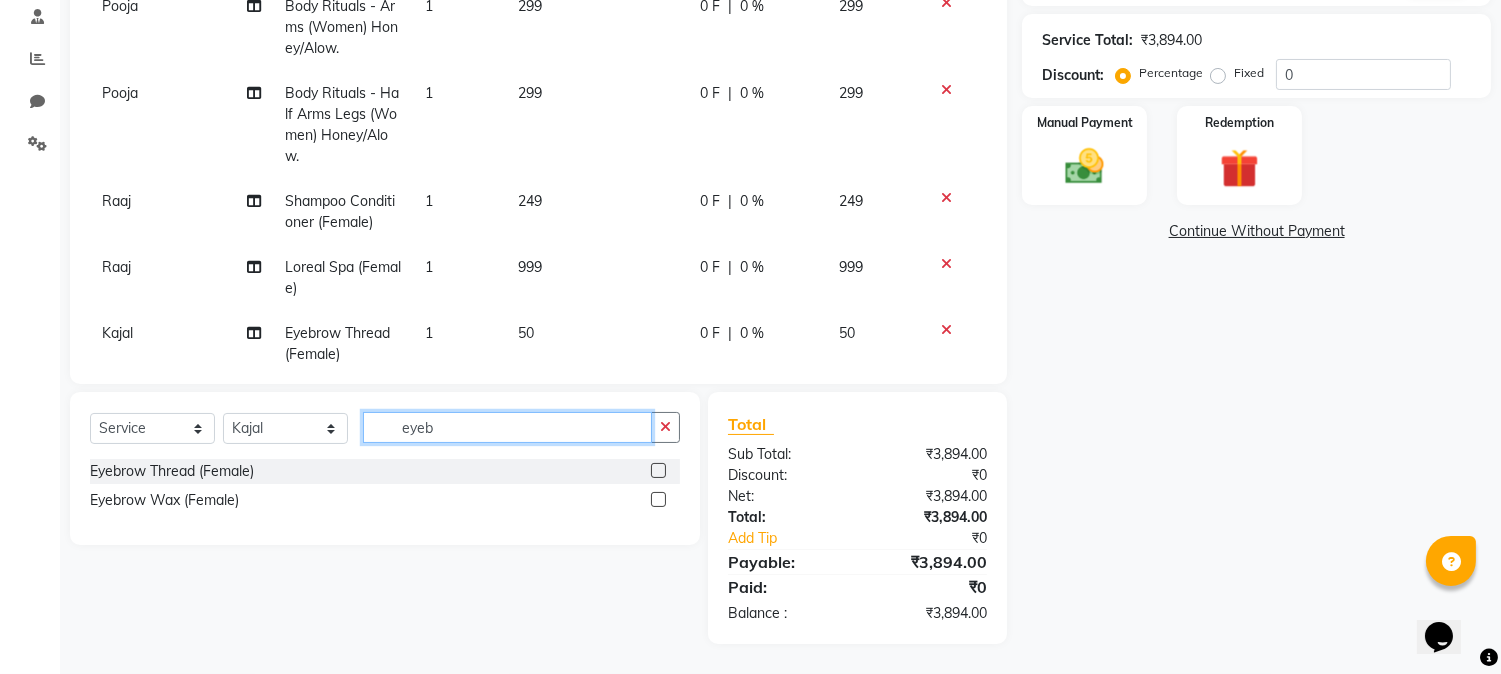 click on "eyeb" 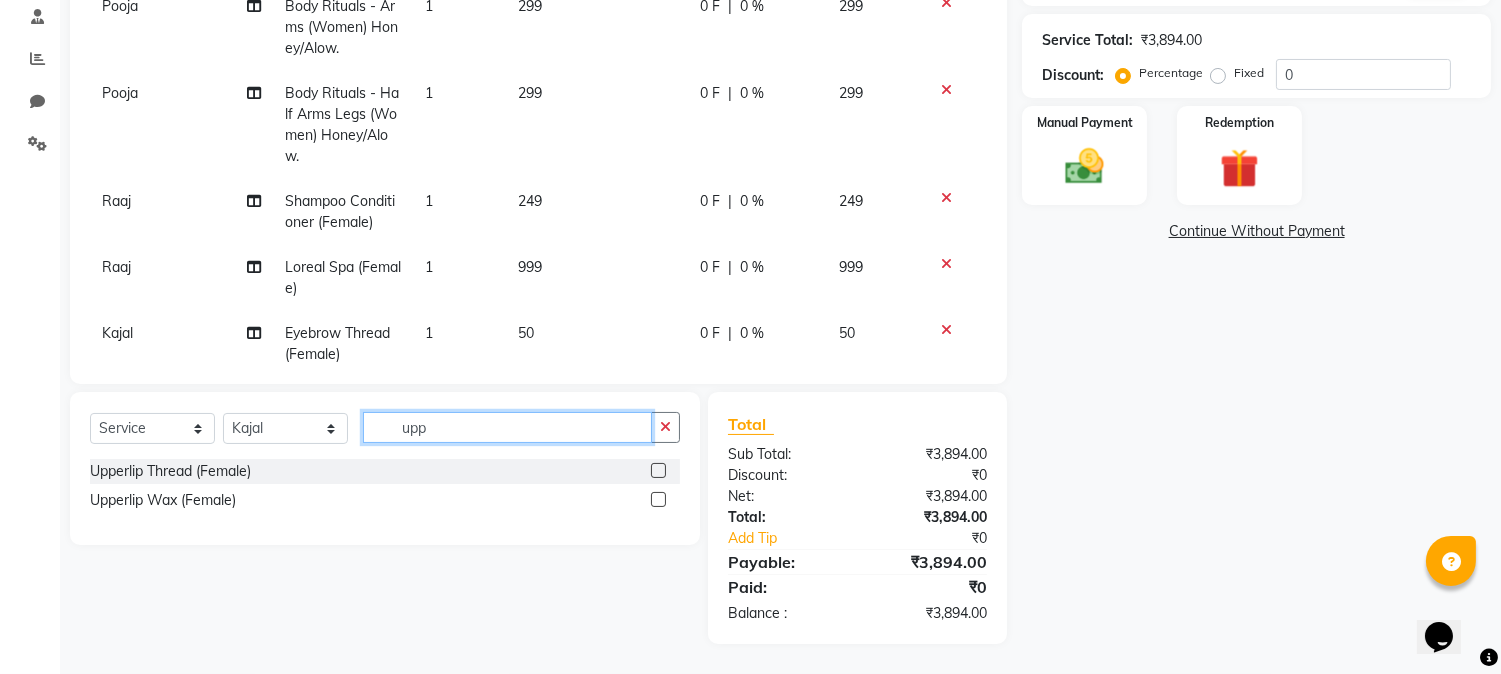 type on "upp" 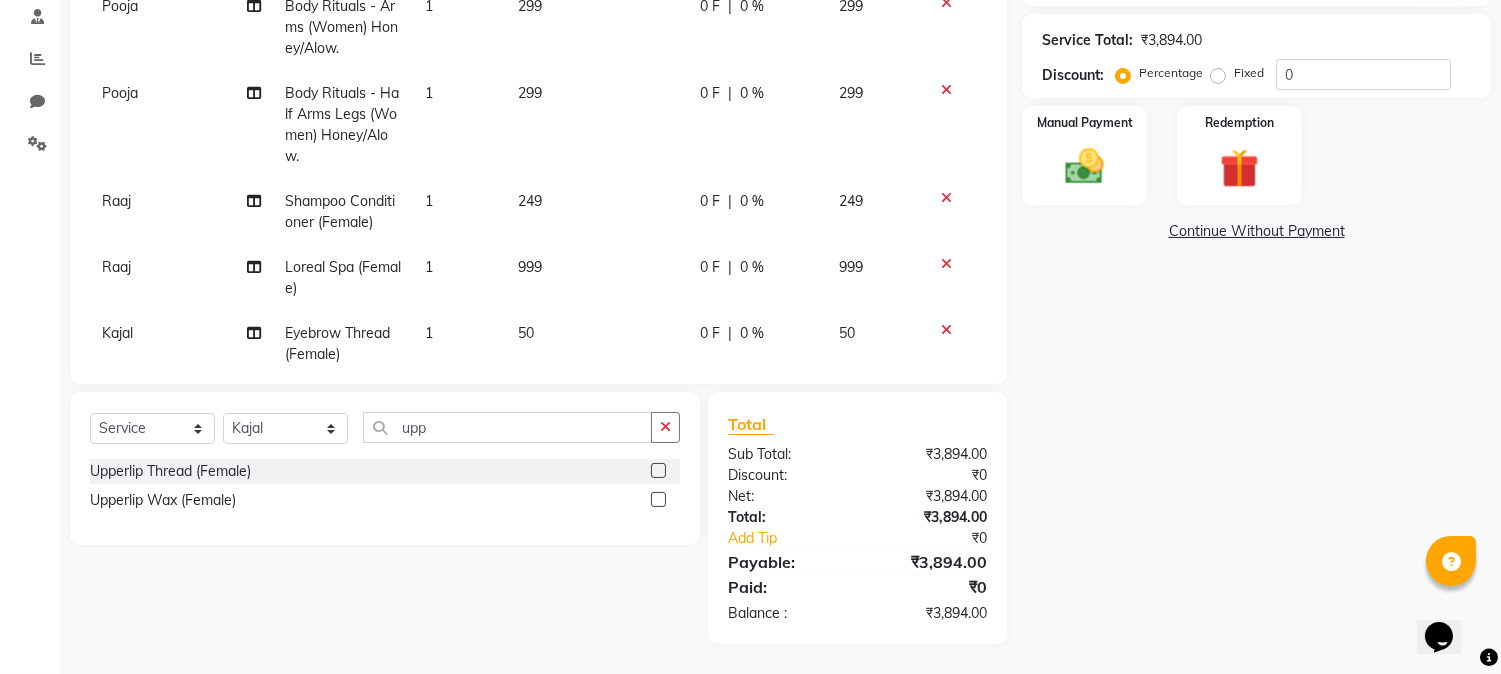 click 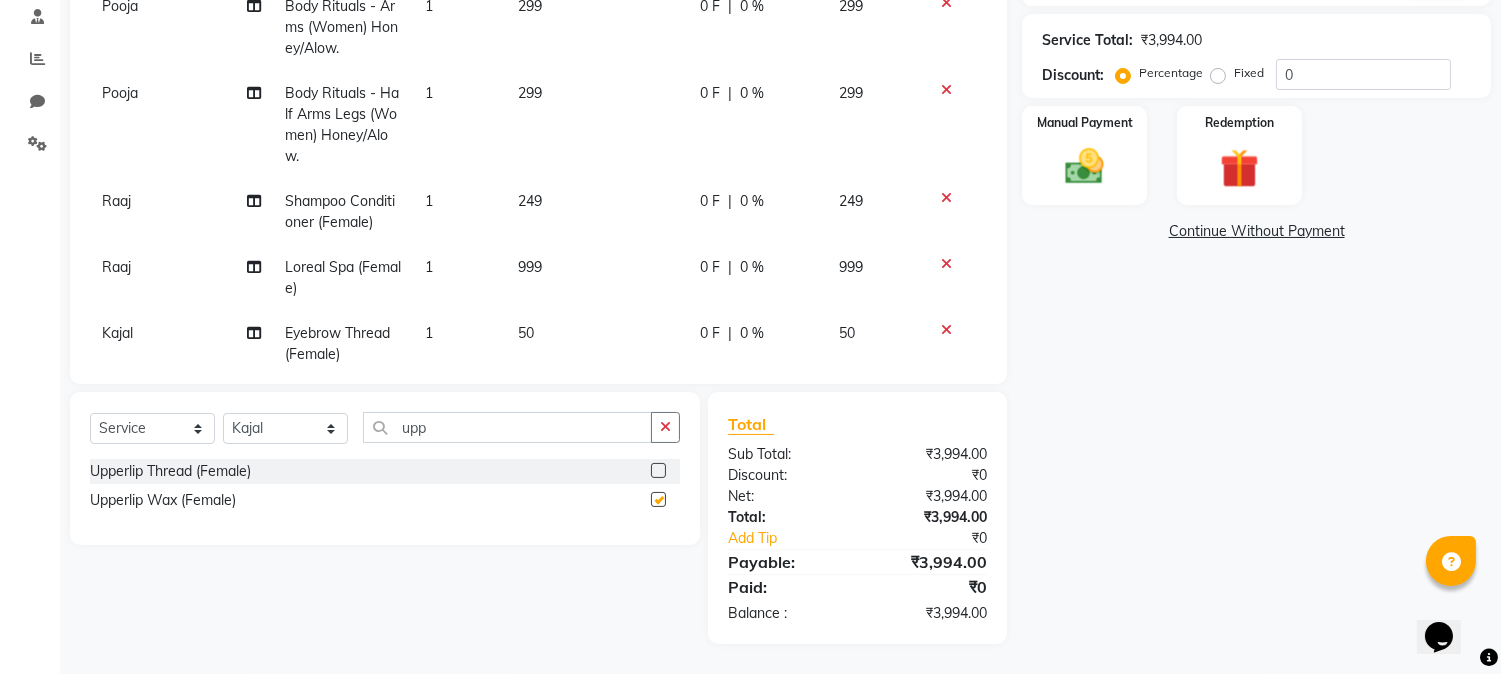 checkbox on "false" 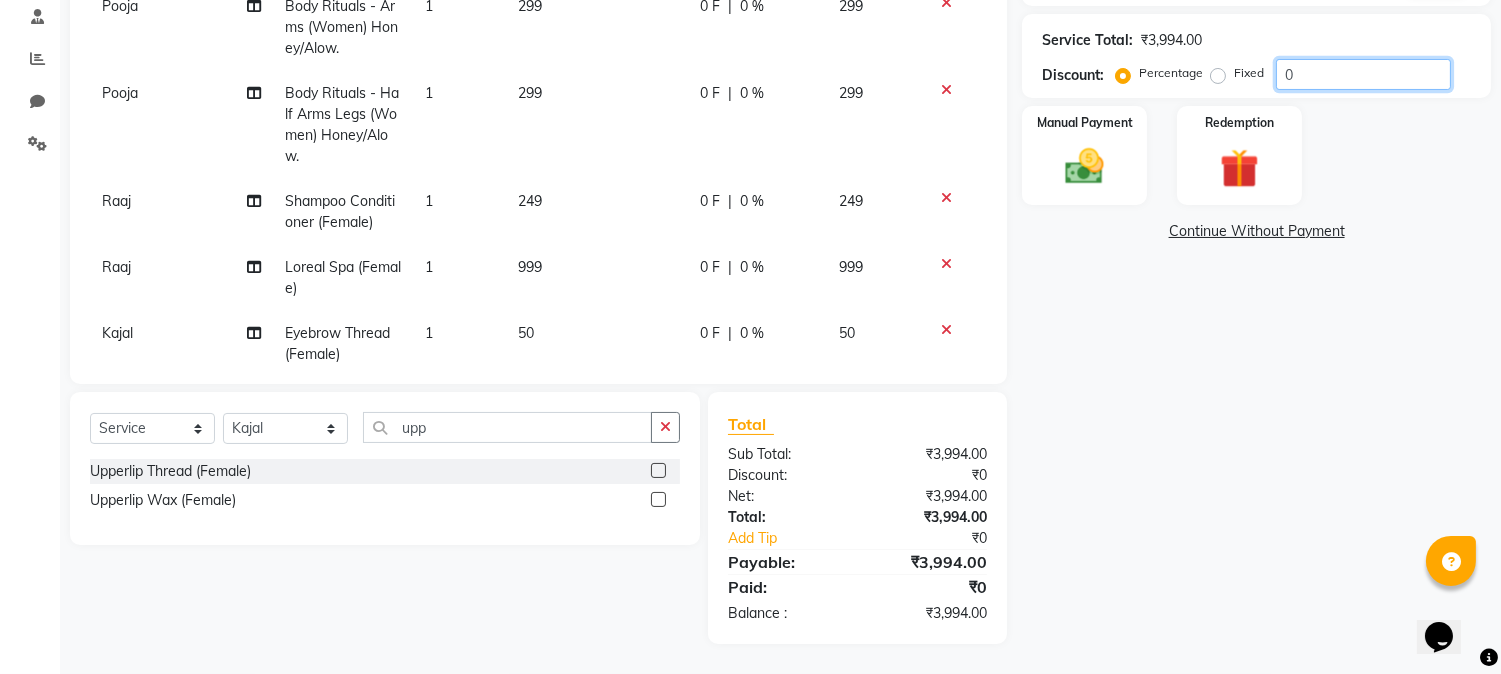 click on "0" 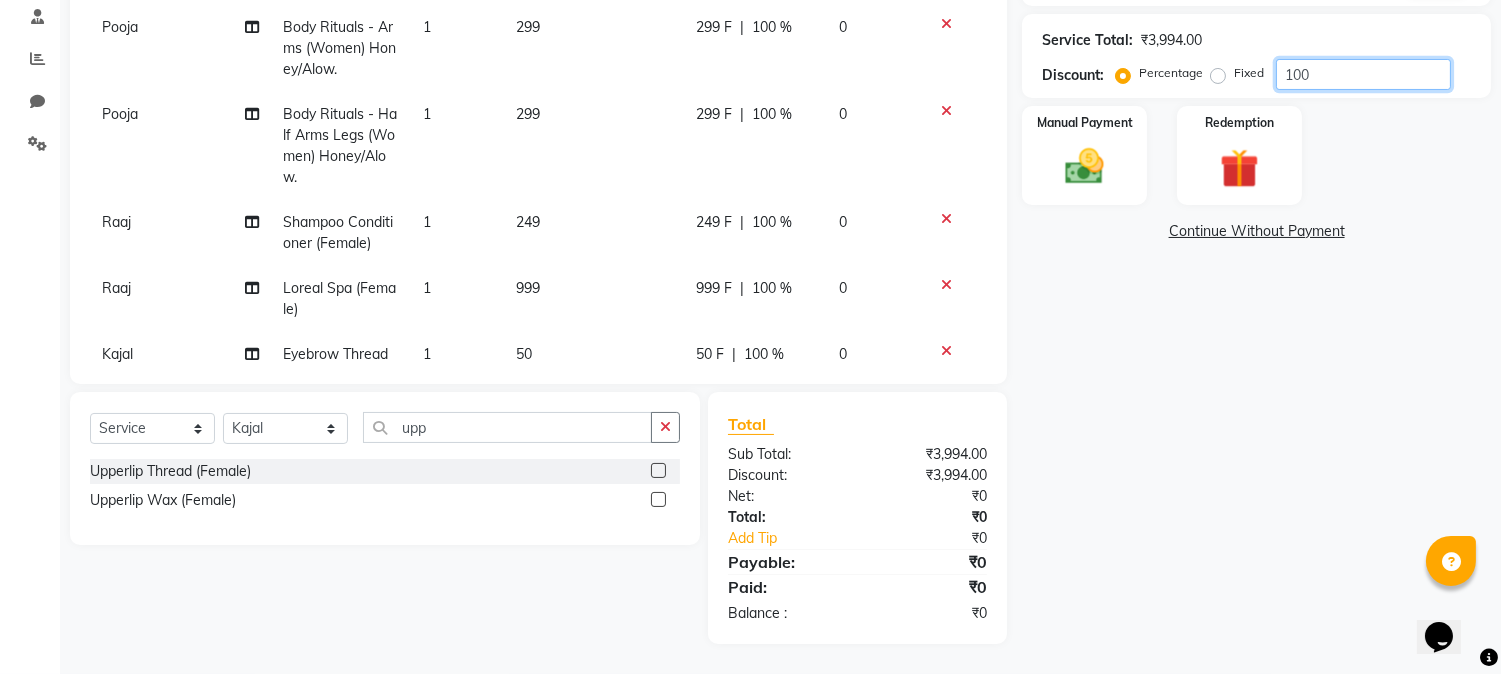 type on "100" 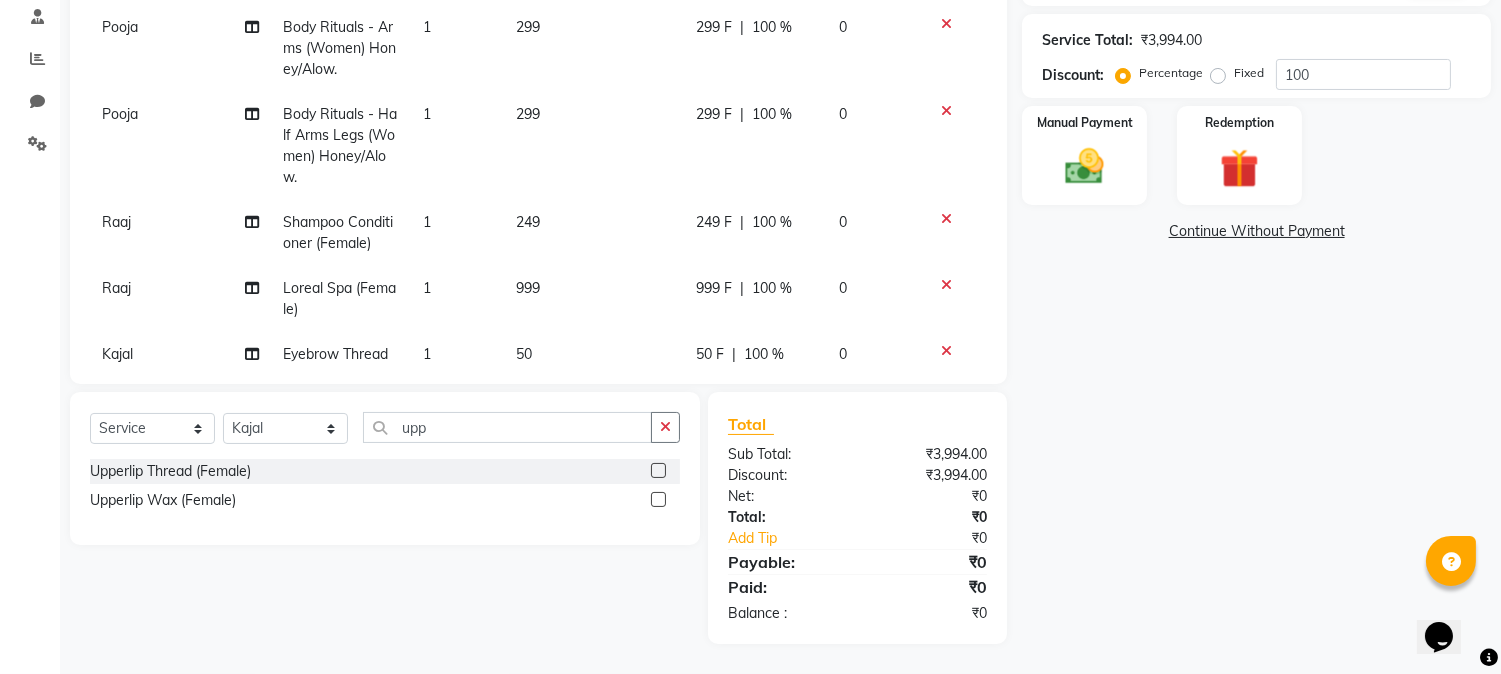click on "Name: [FIRST] Membership: No Active Membership Total Visits: 2 Card on file: 0 Last Visit: [DATE] Points: 0 Coupon Code Apply Service Total: ₹3,994.00 Discount: Percentage Fixed 100 Manual Payment Redemption Continue Without Payment" 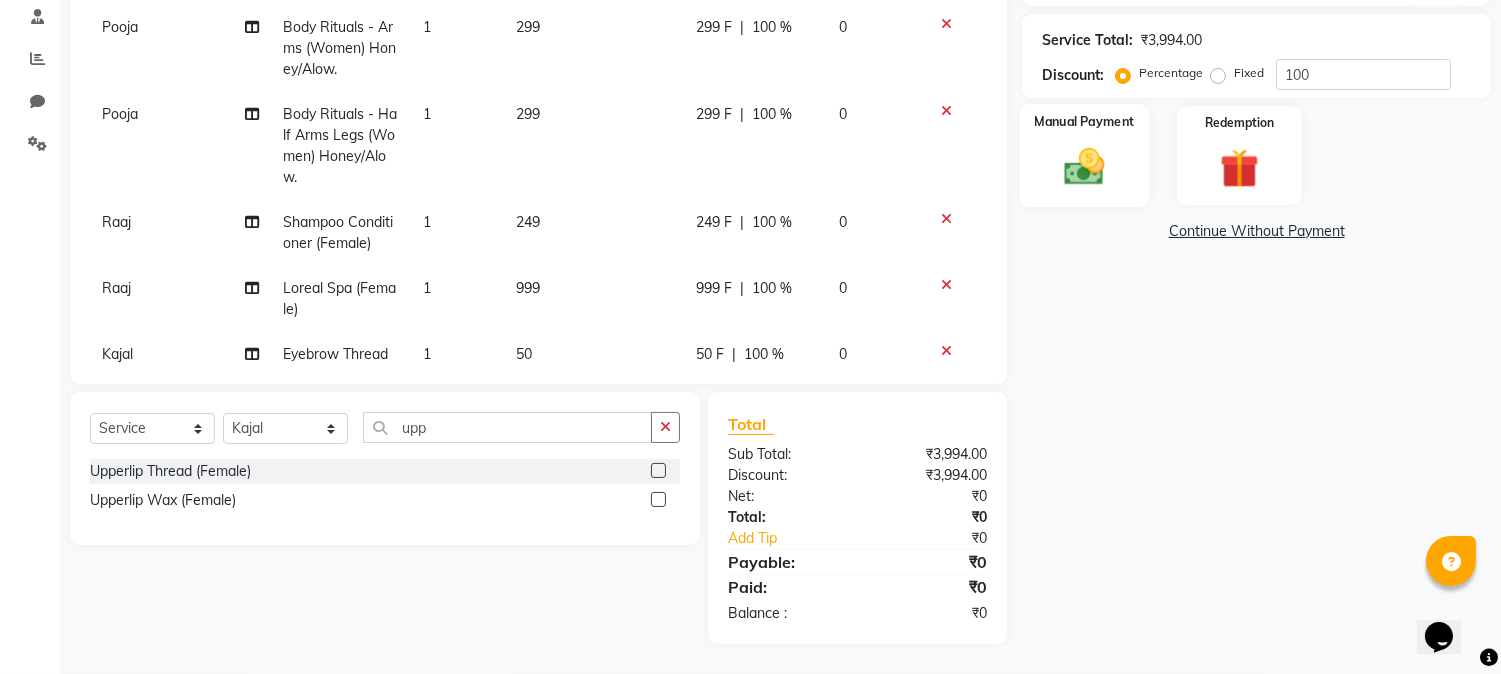 click 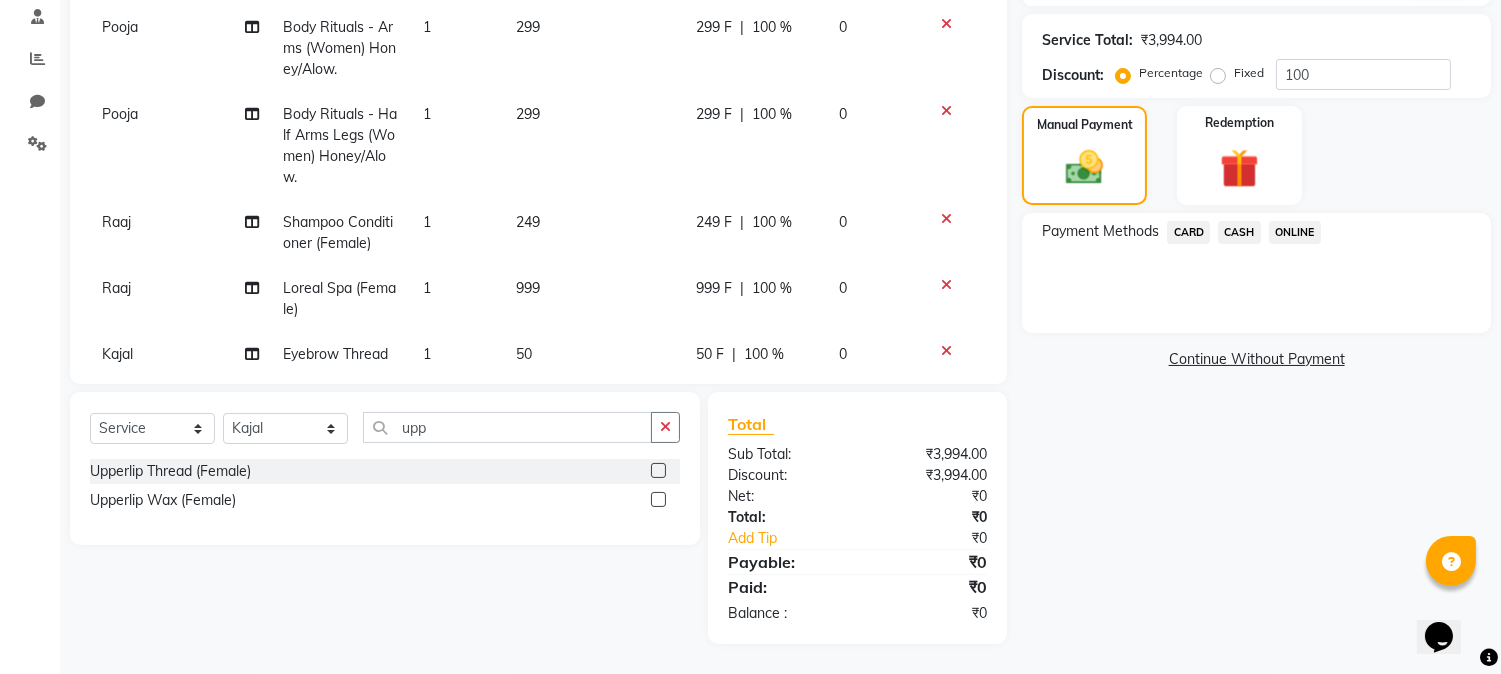click on "CASH" 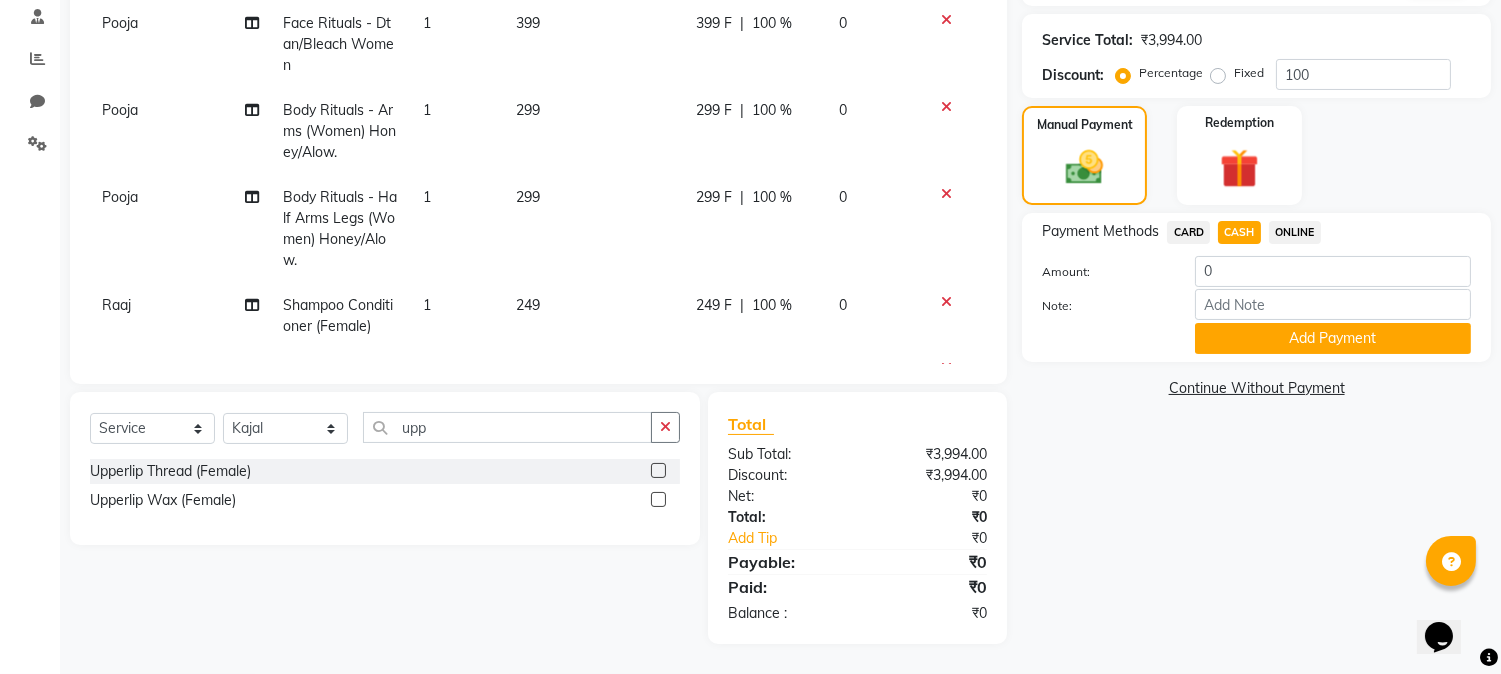 scroll, scrollTop: 0, scrollLeft: 0, axis: both 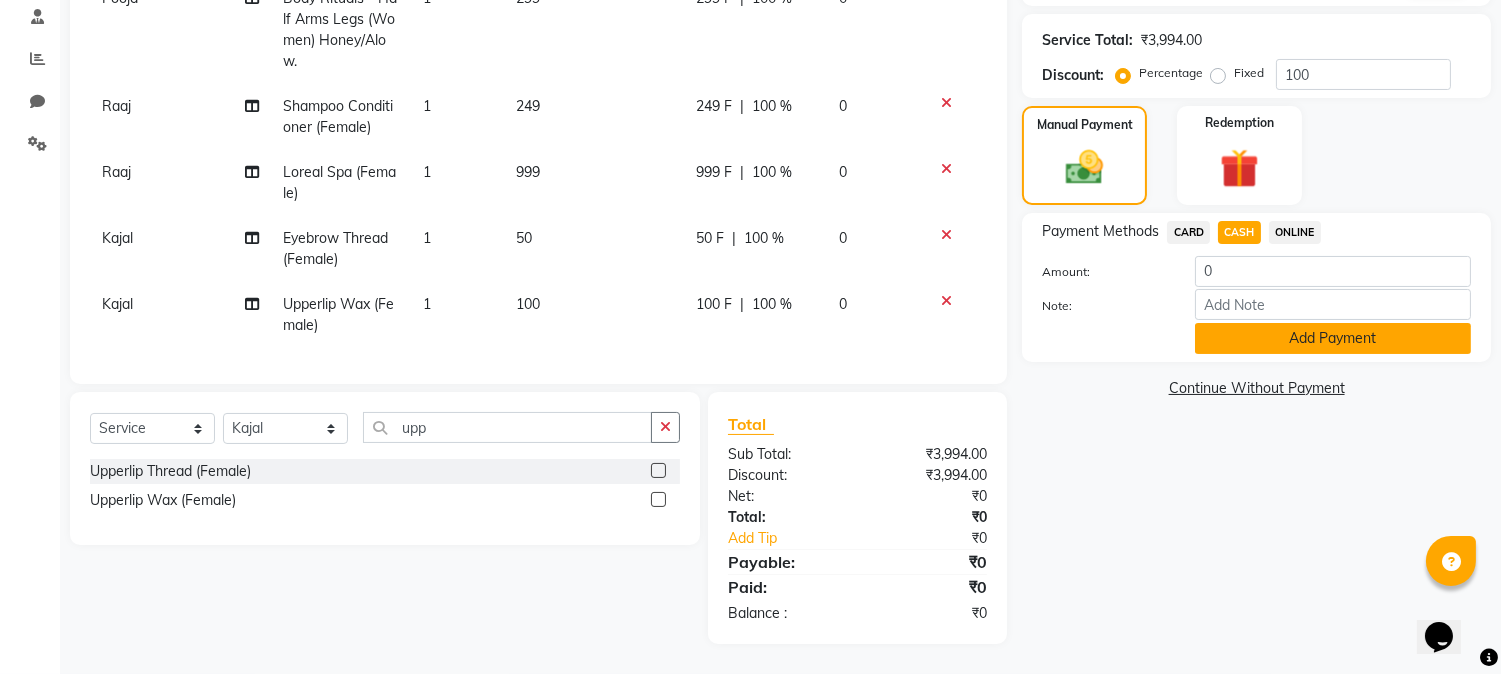 click on "Add Payment" 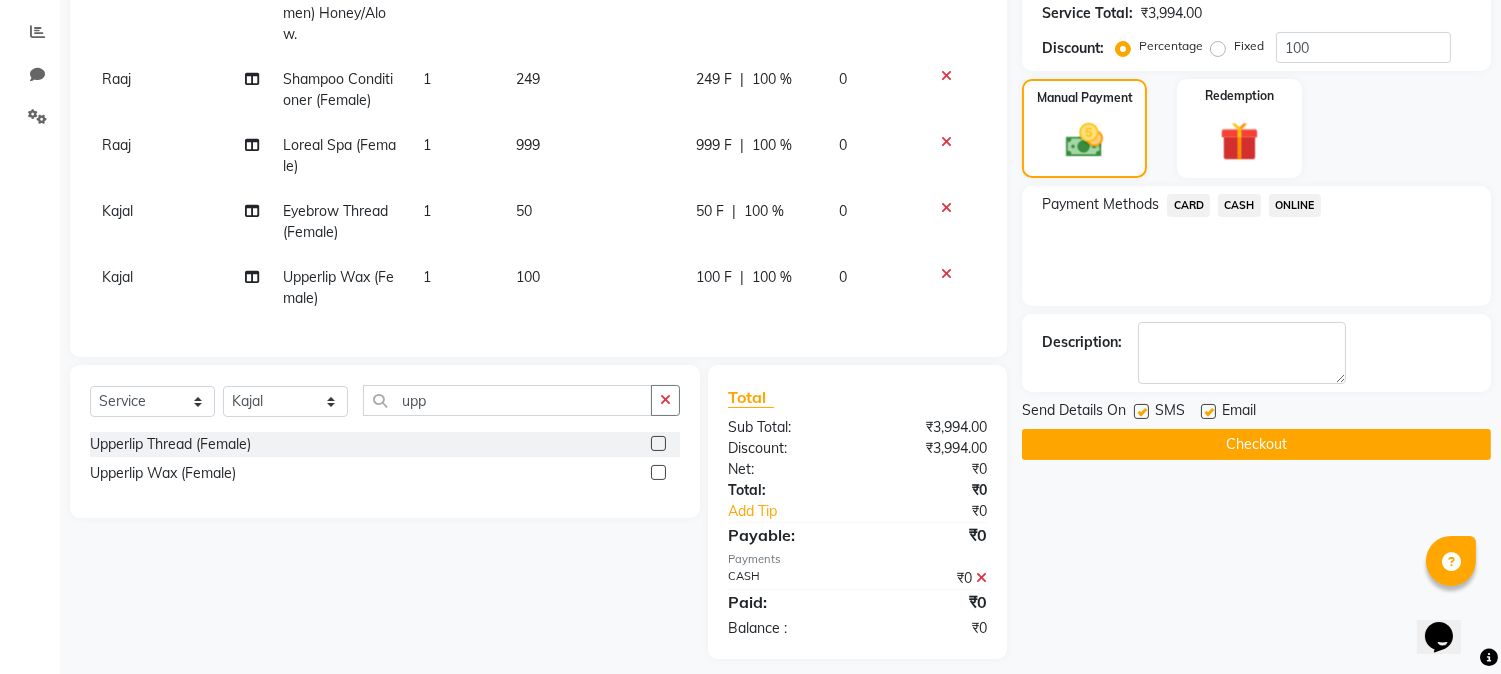 scroll, scrollTop: 425, scrollLeft: 0, axis: vertical 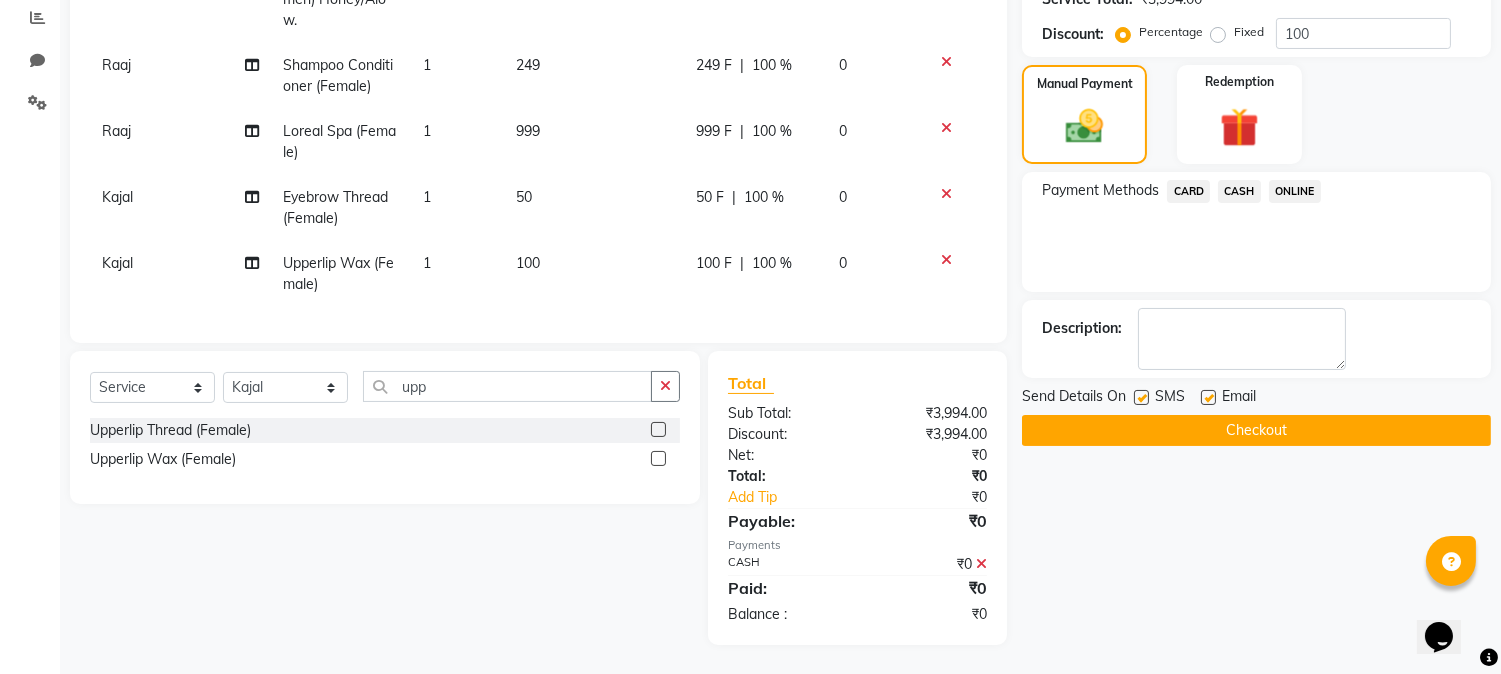 click on "Checkout" 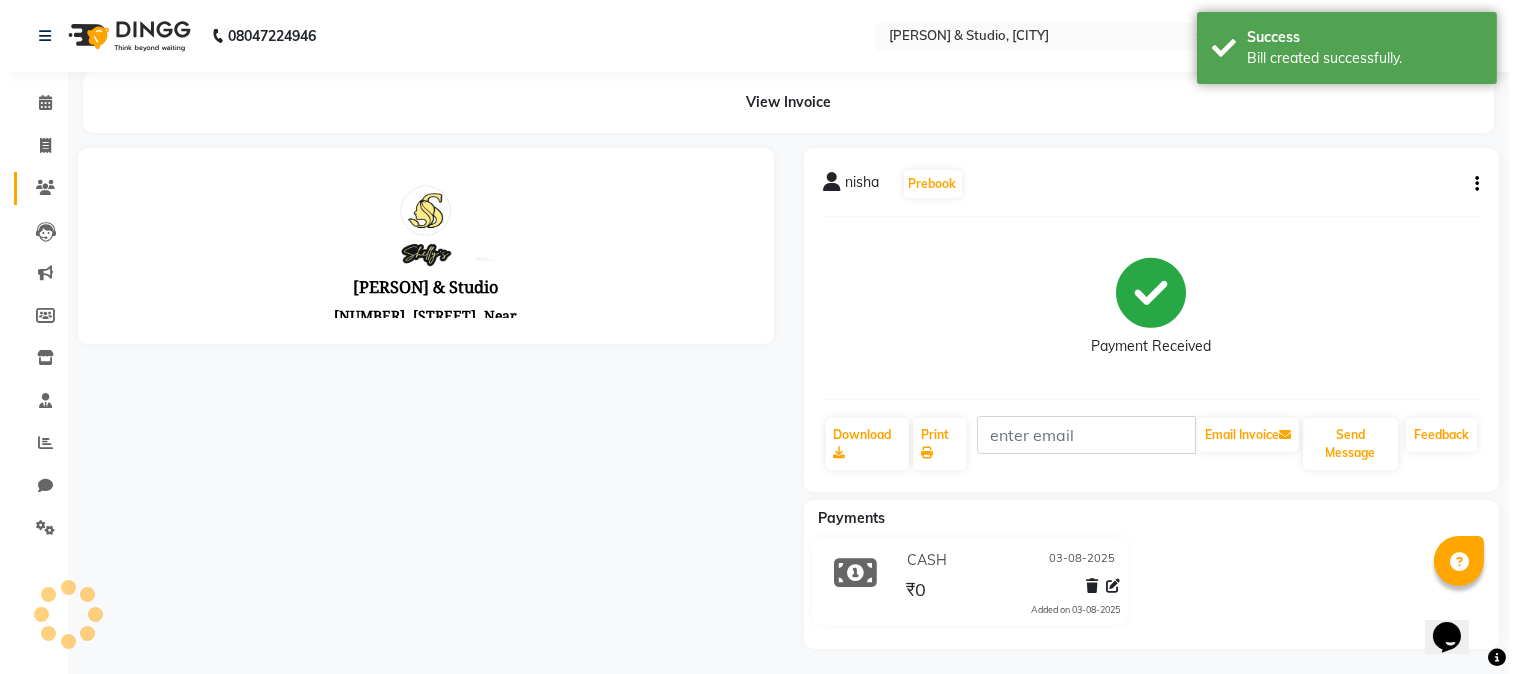 scroll, scrollTop: 0, scrollLeft: 0, axis: both 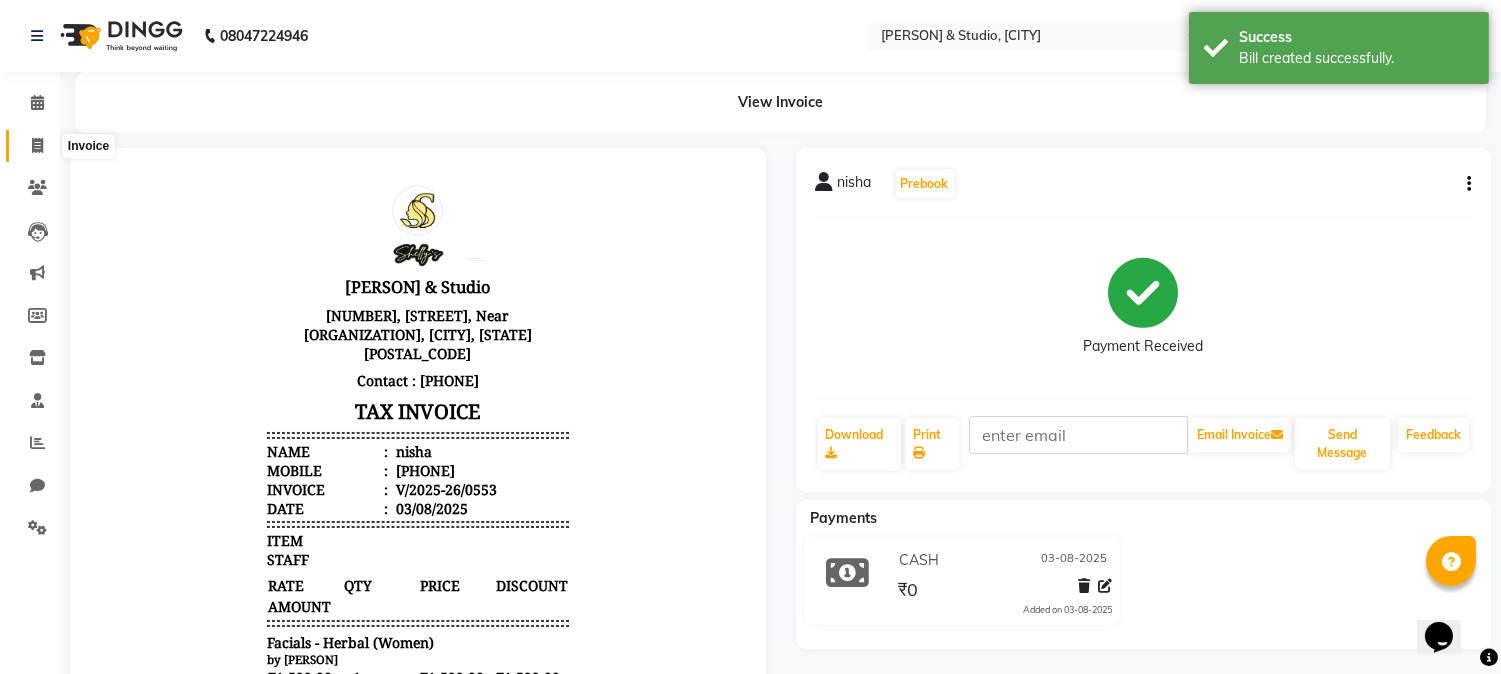 click 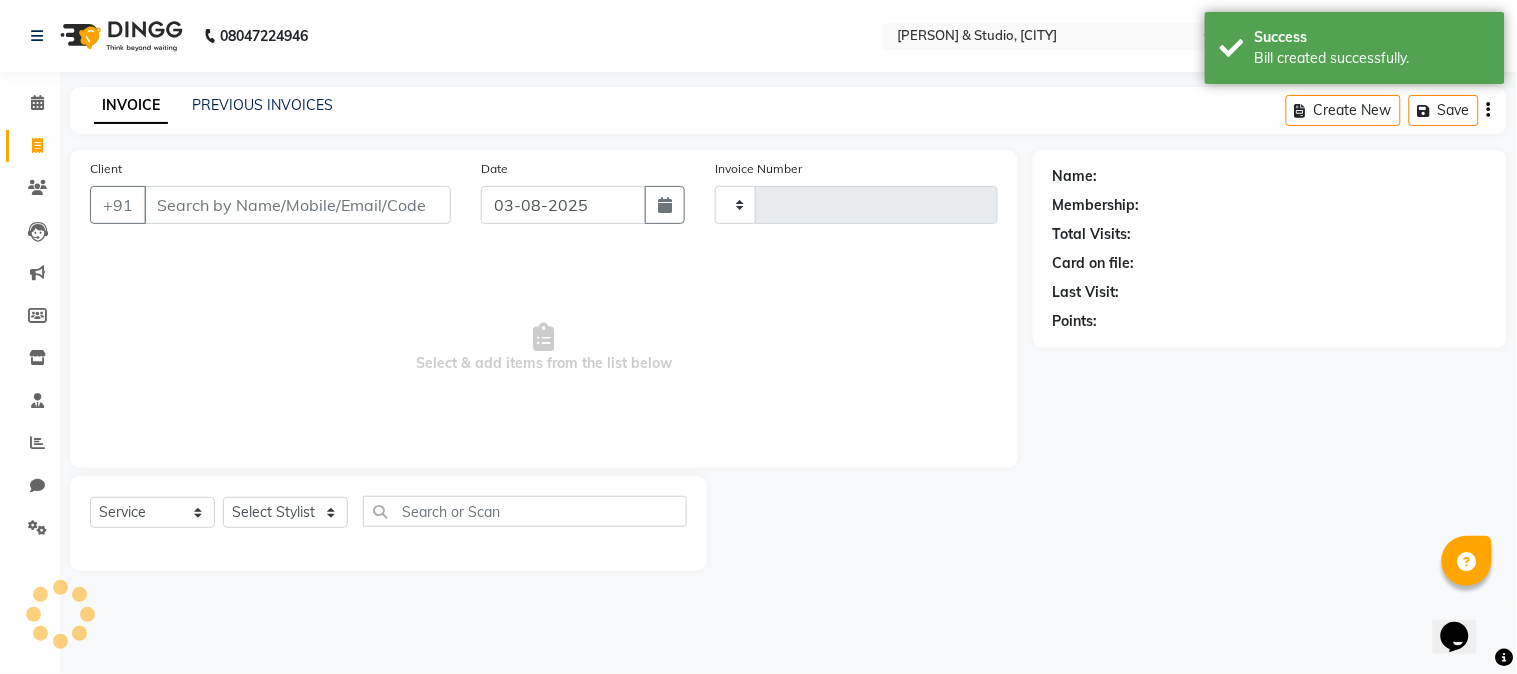 type on "0554" 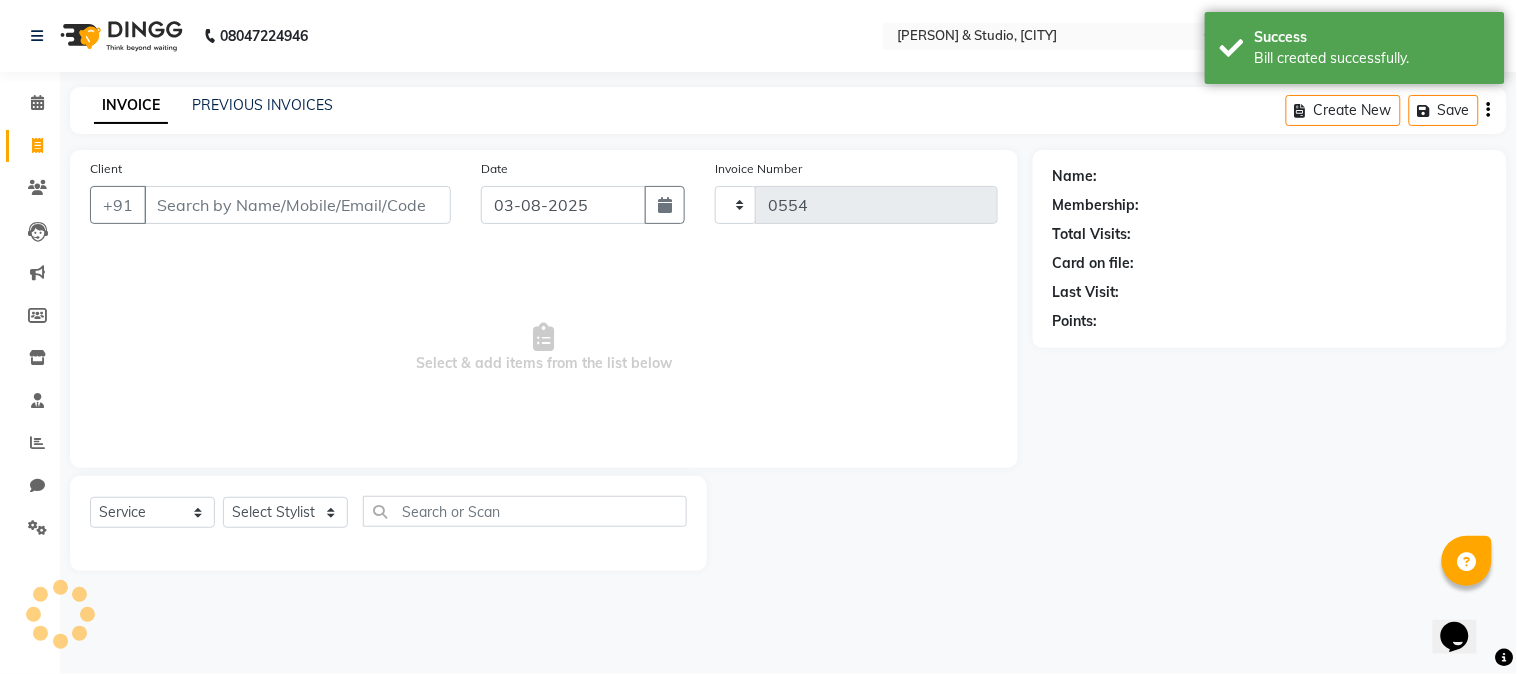 select on "7536" 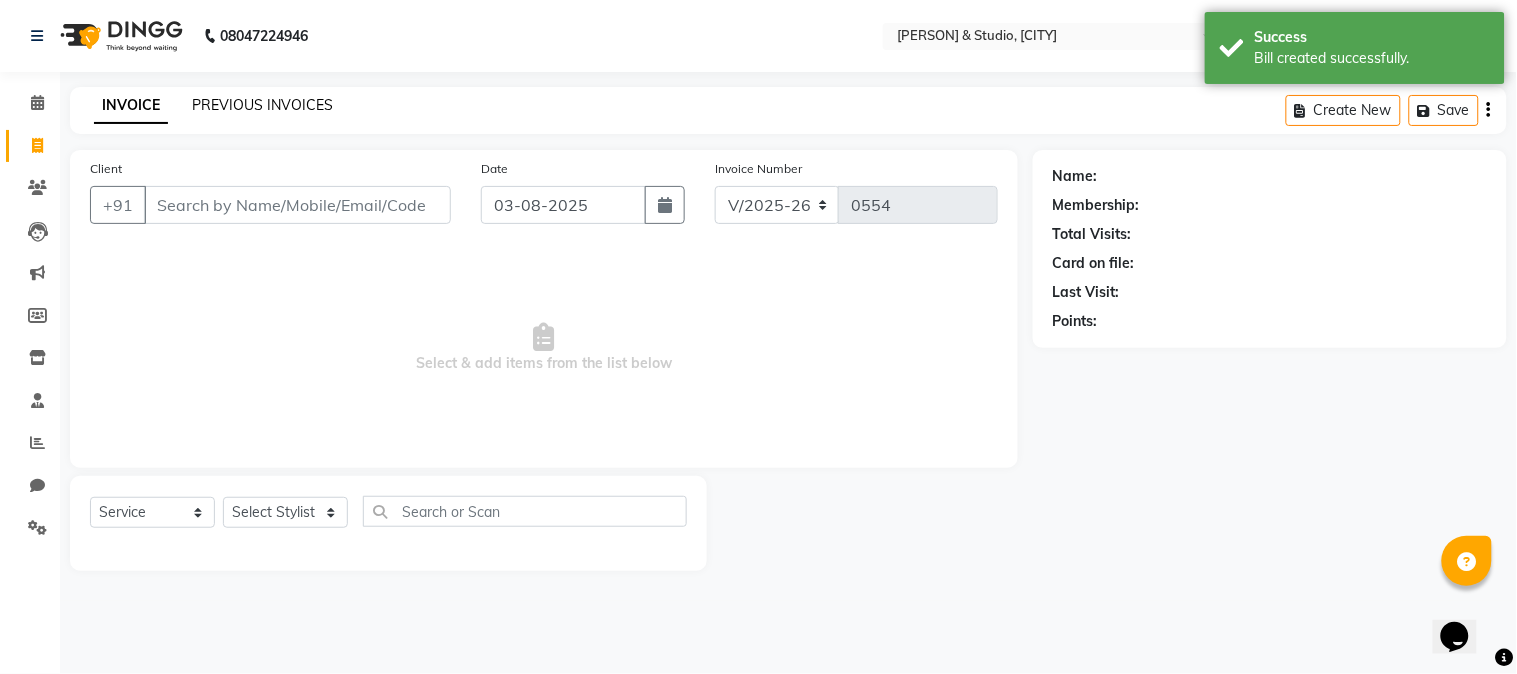 click on "PREVIOUS INVOICES" 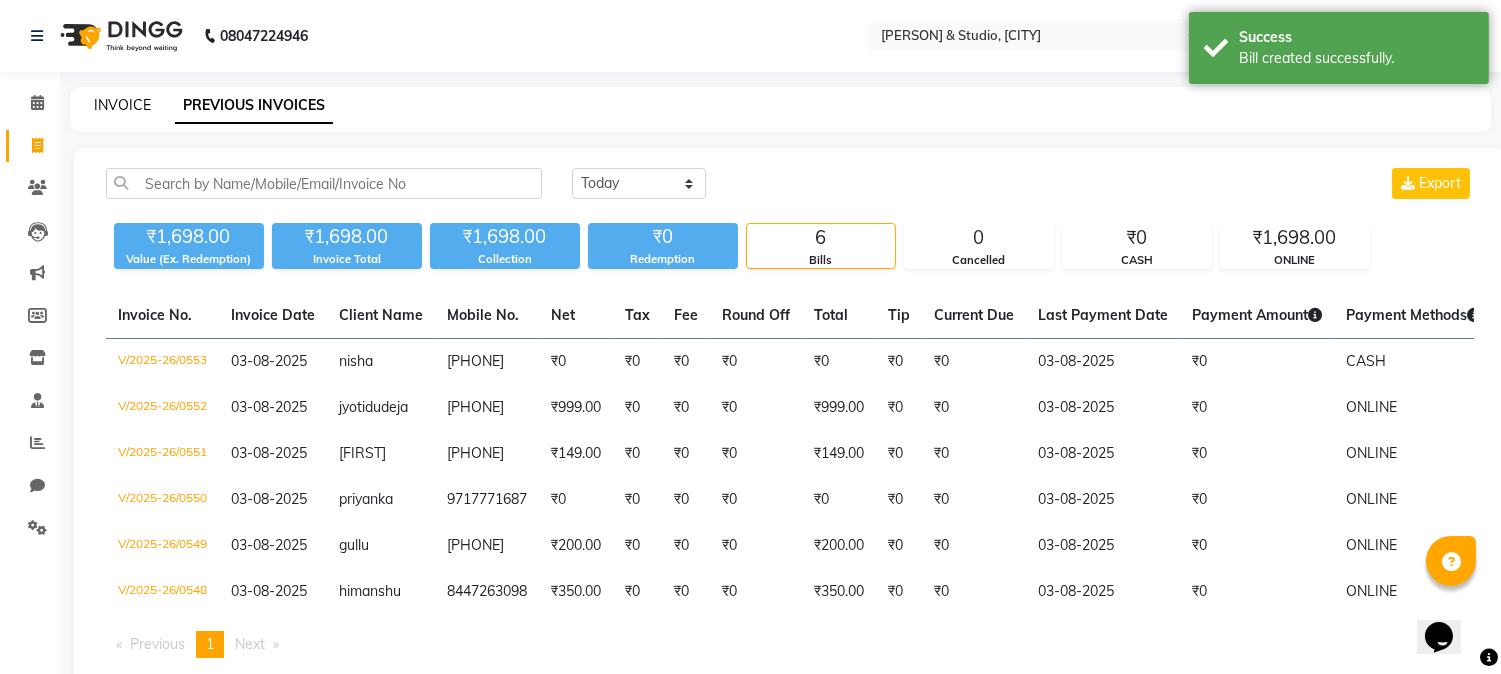 click on "INVOICE" 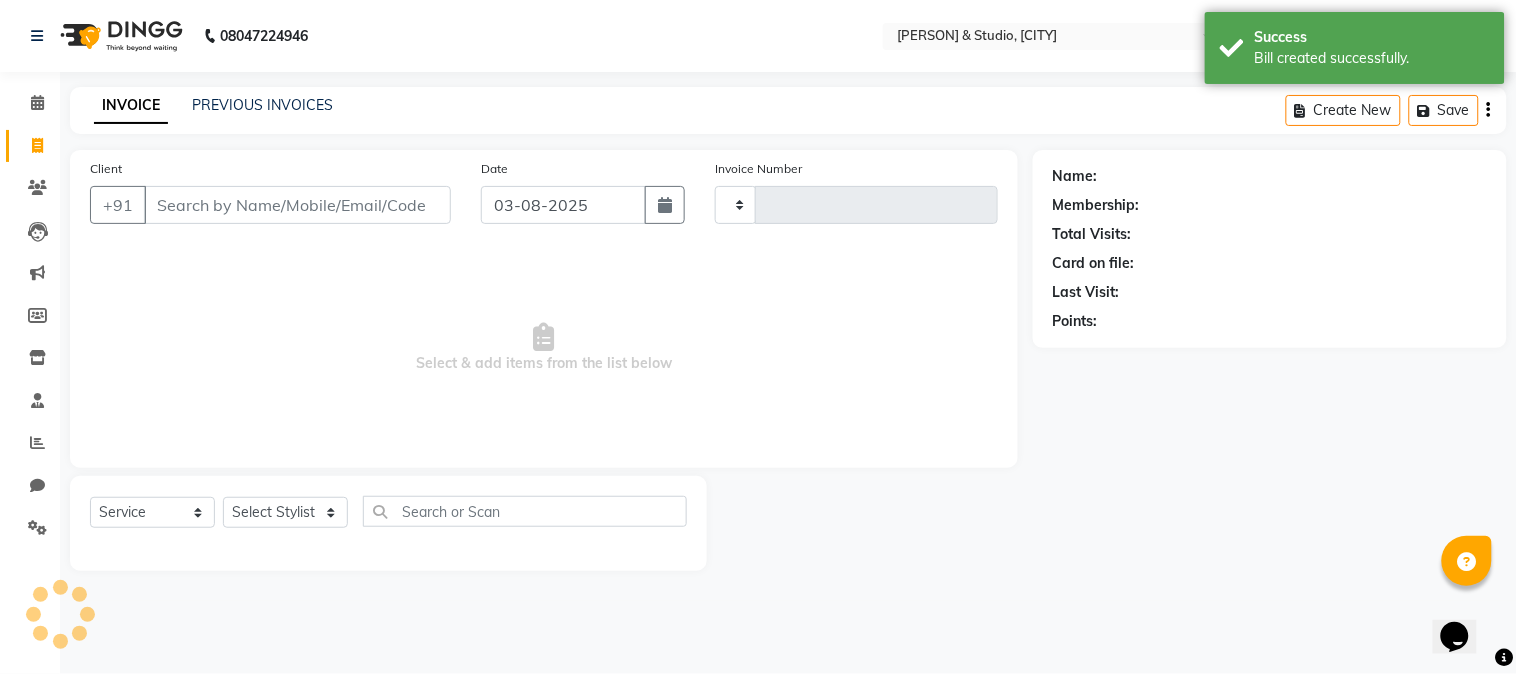 type on "0554" 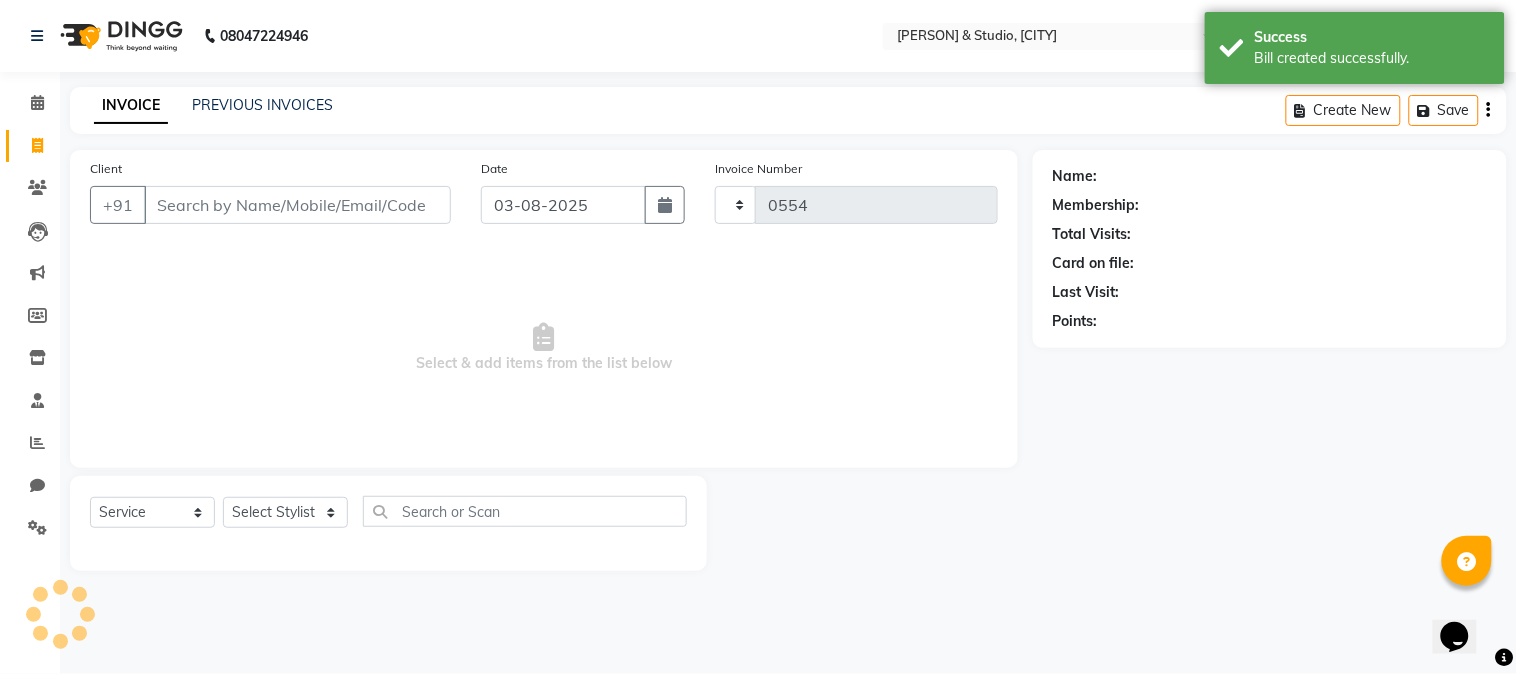 select on "7536" 